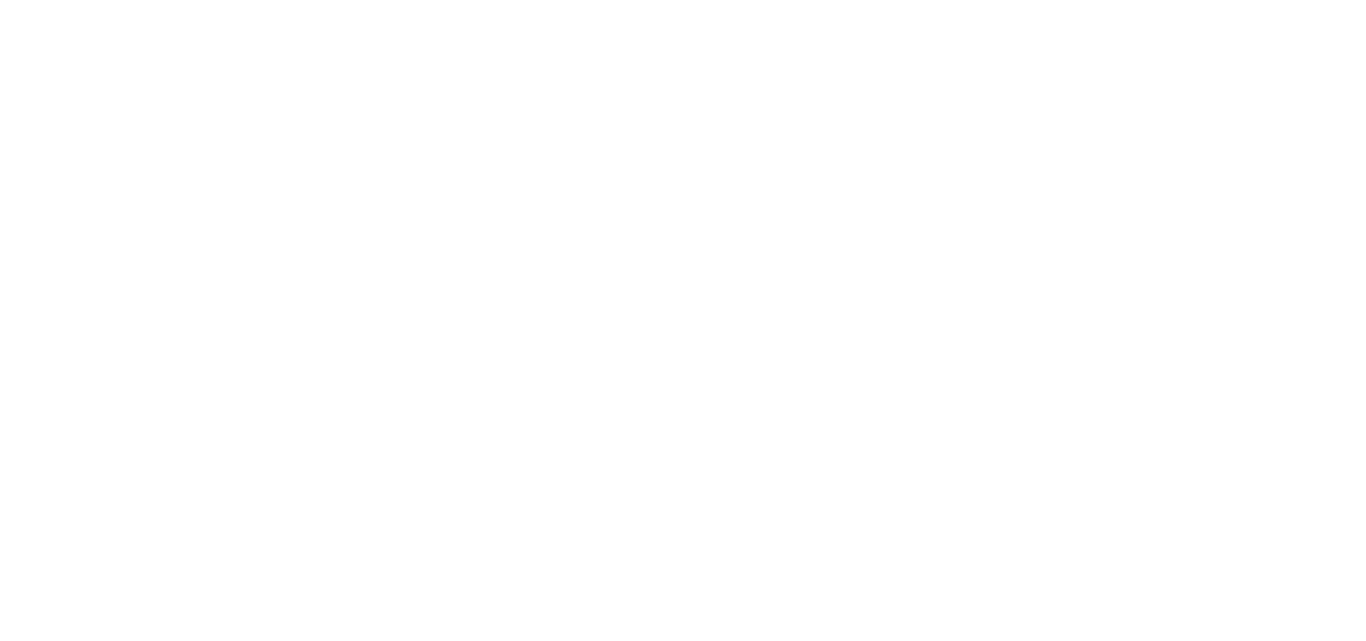 scroll, scrollTop: 0, scrollLeft: 0, axis: both 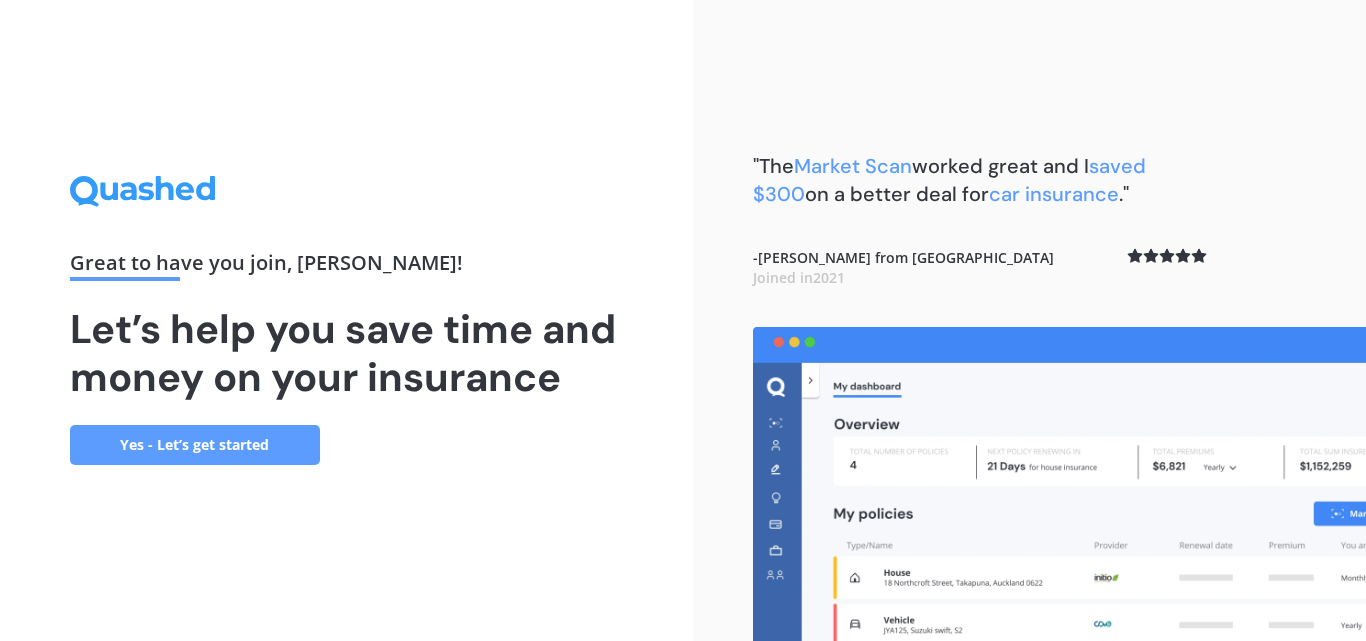 click on "Yes - Let’s get started" at bounding box center [195, 445] 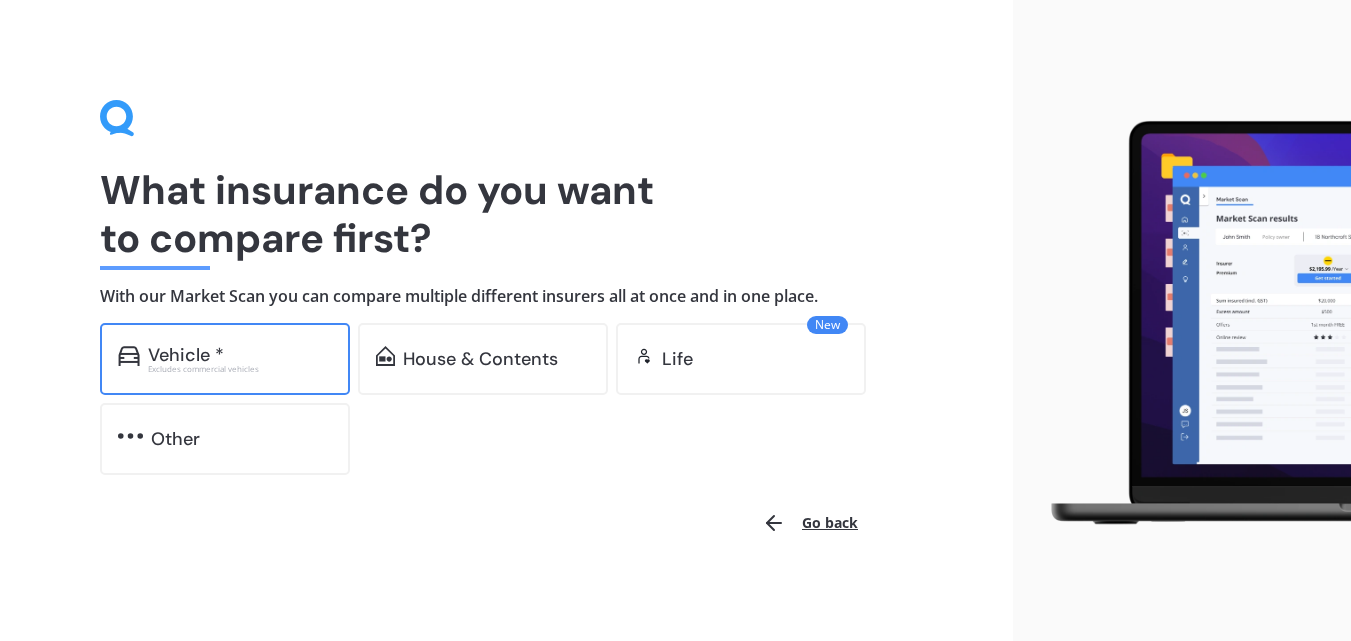 click on "Vehicle * Excludes commercial vehicles" at bounding box center [225, 359] 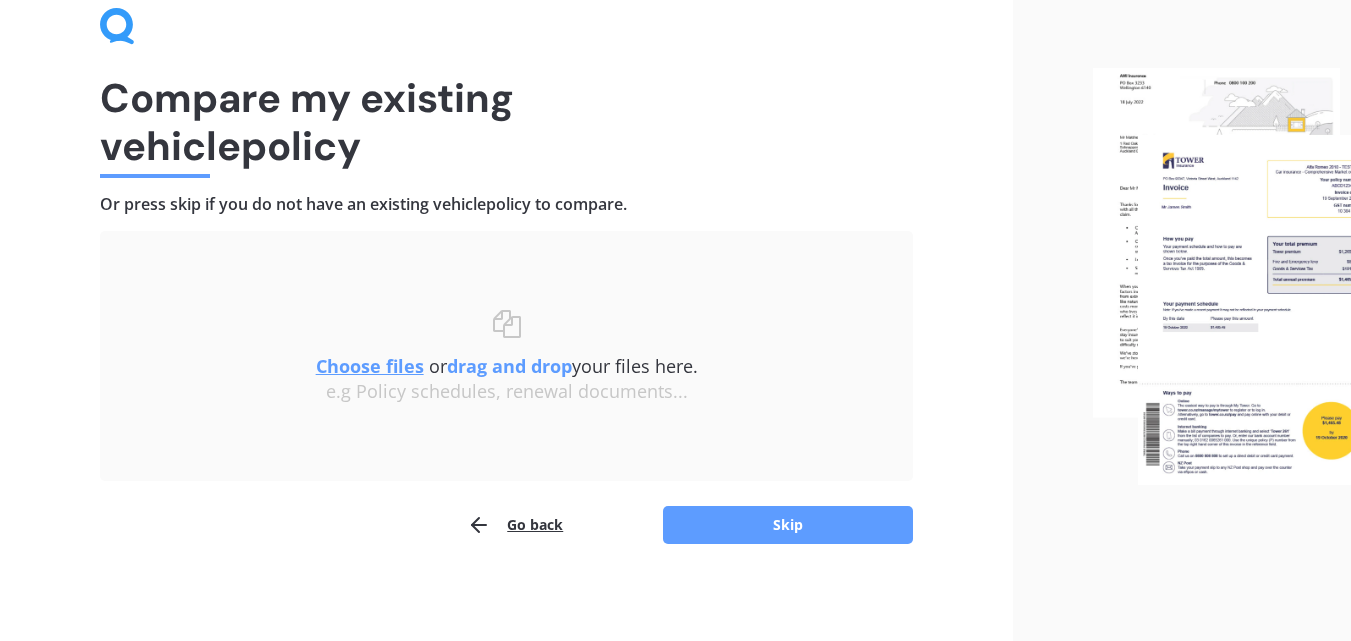 scroll, scrollTop: 96, scrollLeft: 0, axis: vertical 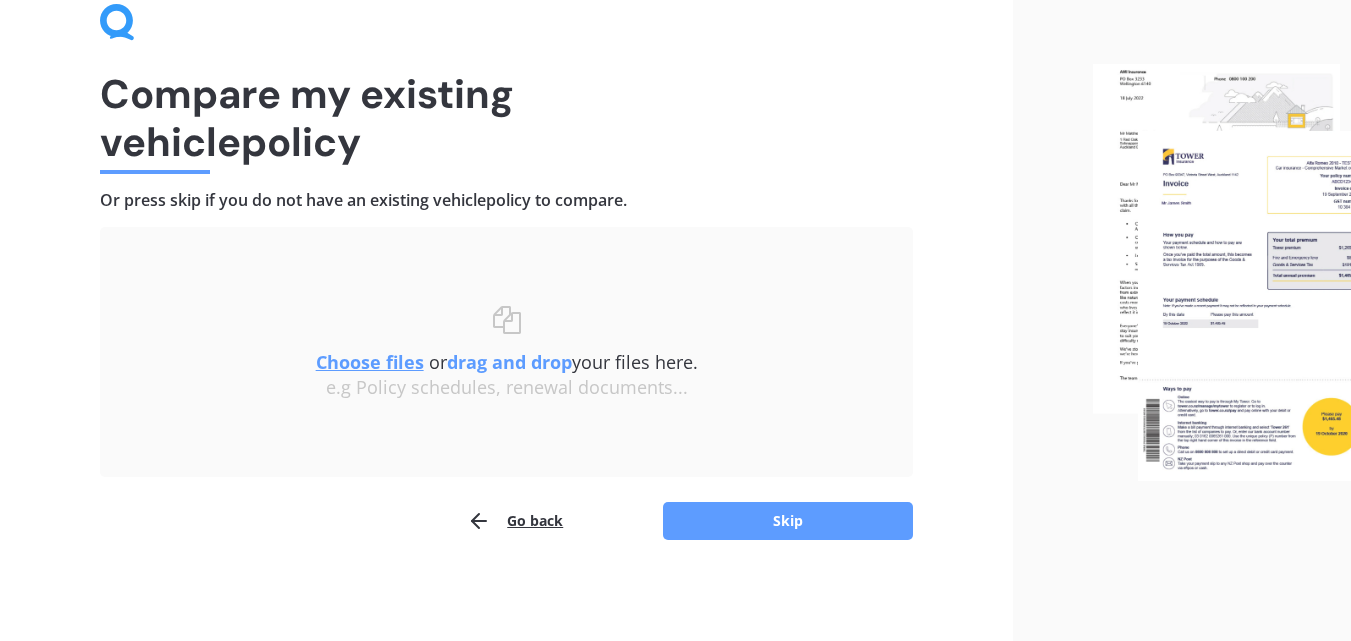 click on "Compare my existing   vehicle  policy Or press skip if you do not have an existing   vehicle  policy to compare. Uploading Choose files   or  drag and drop  your files here. Choose files or photos e.g Policy schedules, renewal documents... The file name   already exists, would you like to replace it? Confirm Cancel Go back Skip" at bounding box center [506, 272] 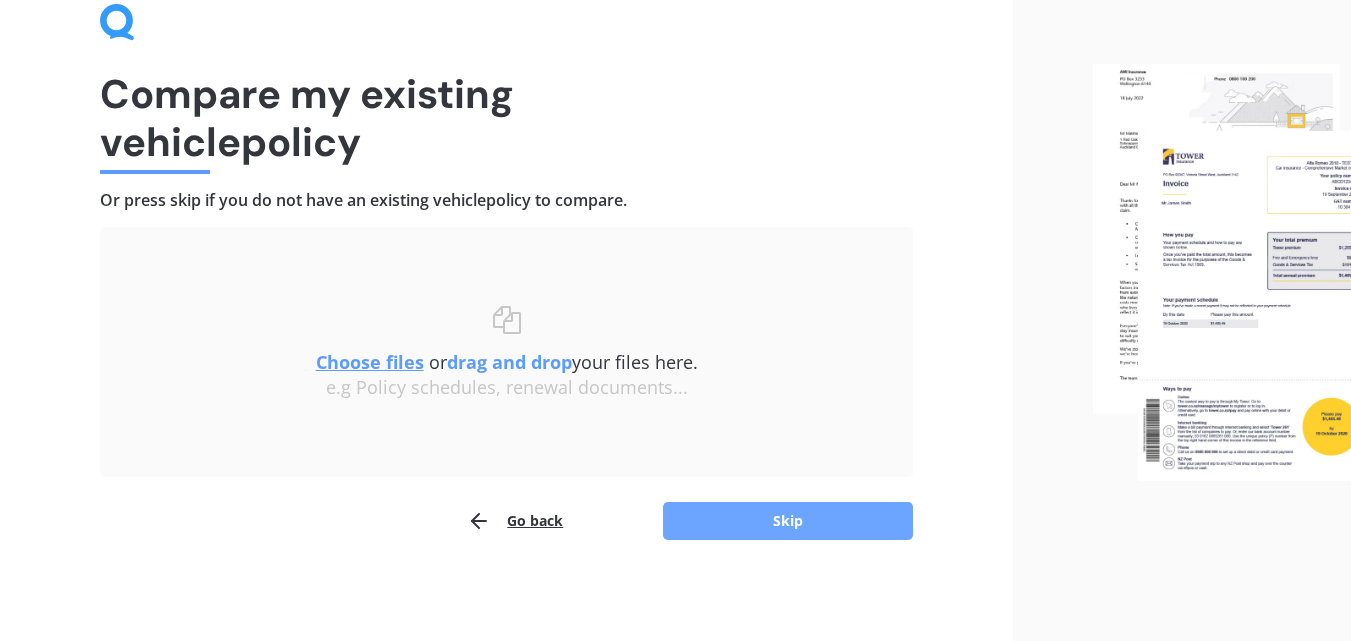 click on "Skip" at bounding box center (788, 521) 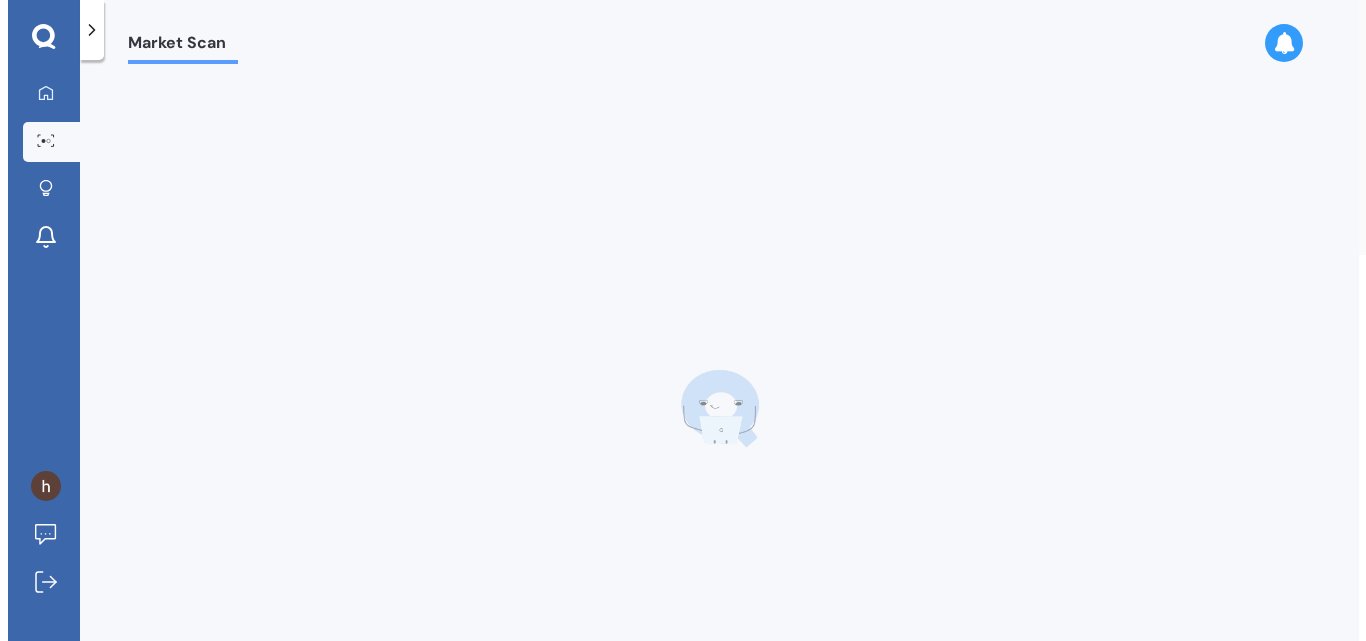 scroll, scrollTop: 0, scrollLeft: 0, axis: both 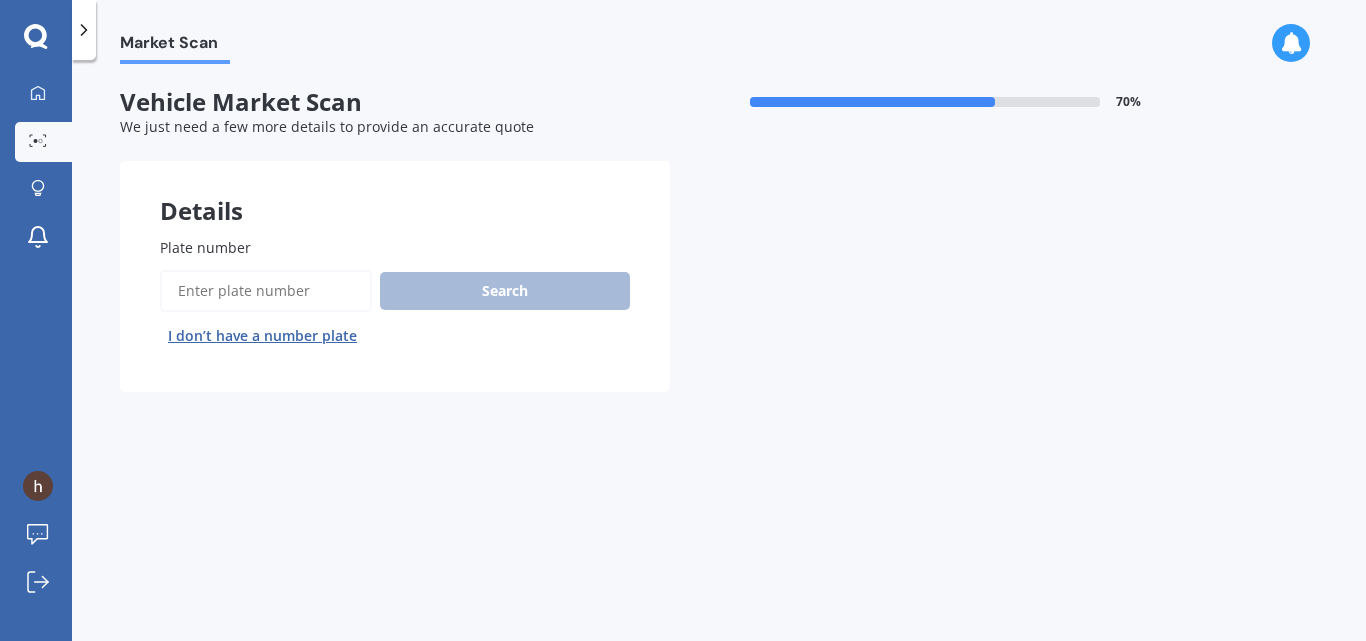 click on "Plate number" at bounding box center [266, 291] 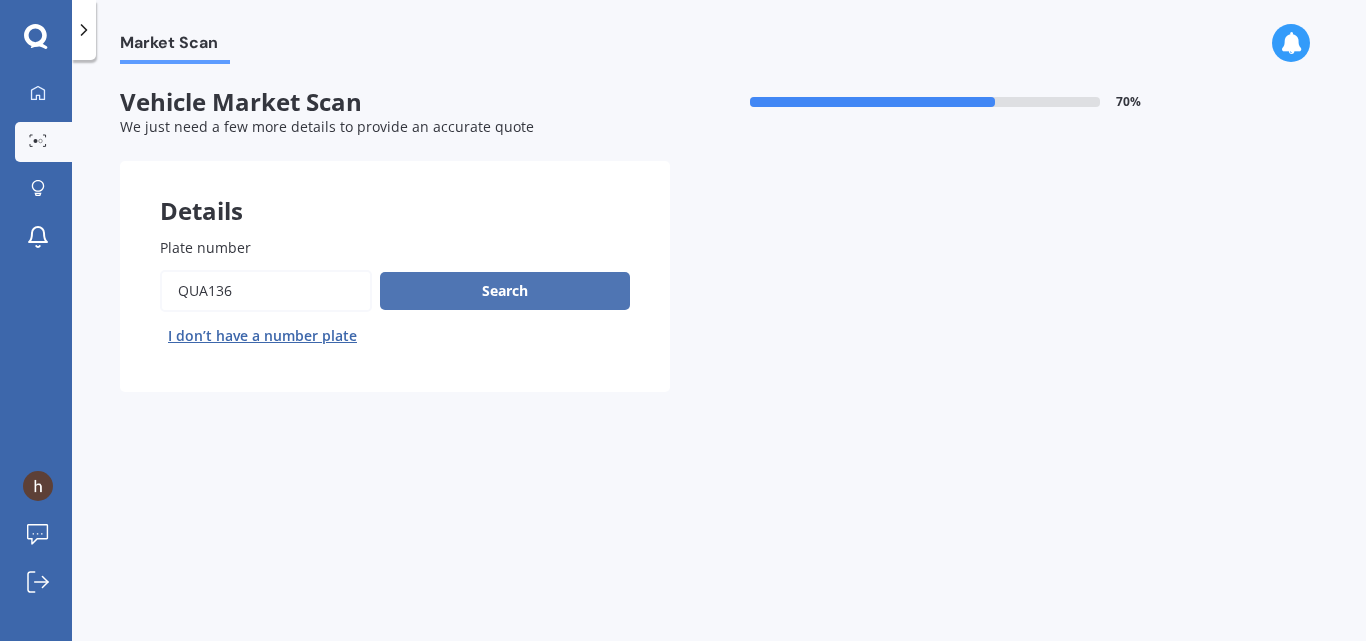 type on "QUA136" 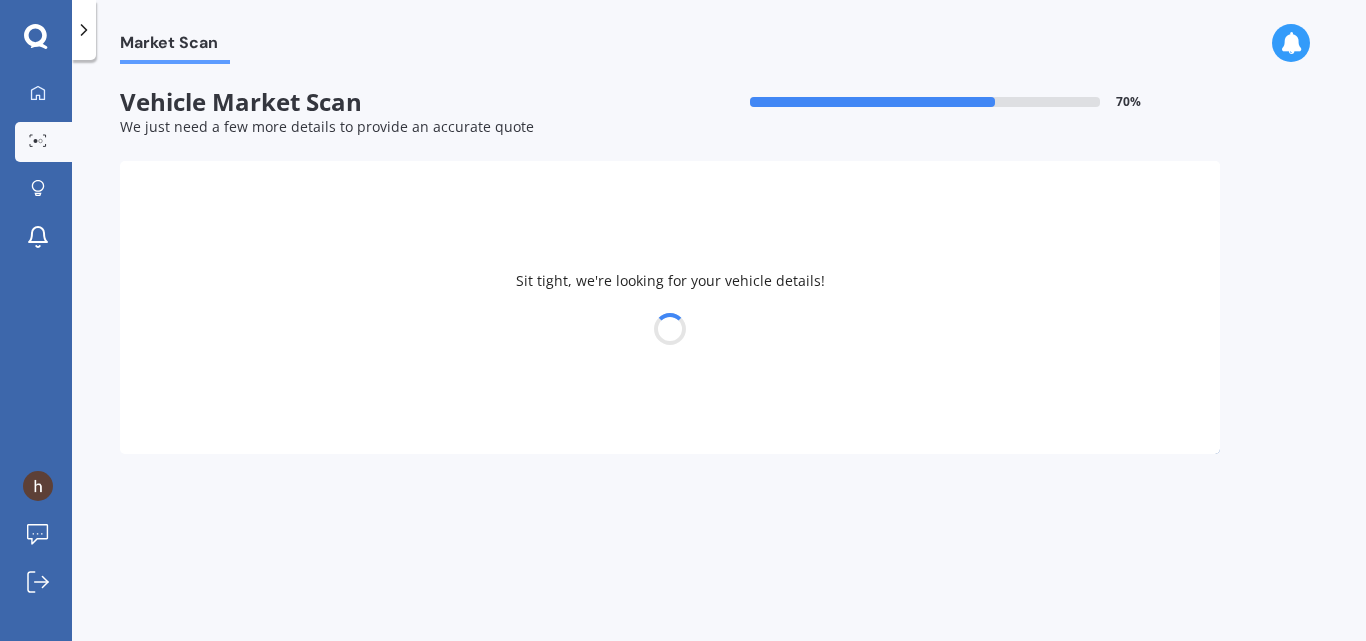 select on "TOYOTA" 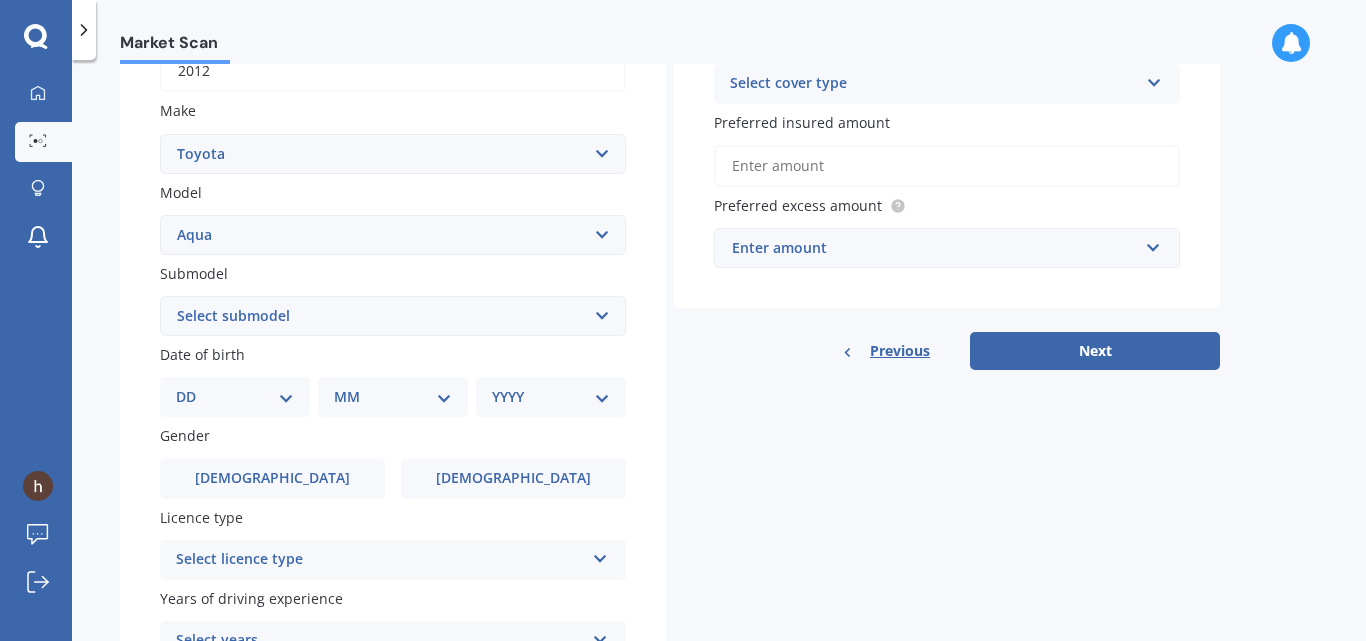 scroll, scrollTop: 346, scrollLeft: 0, axis: vertical 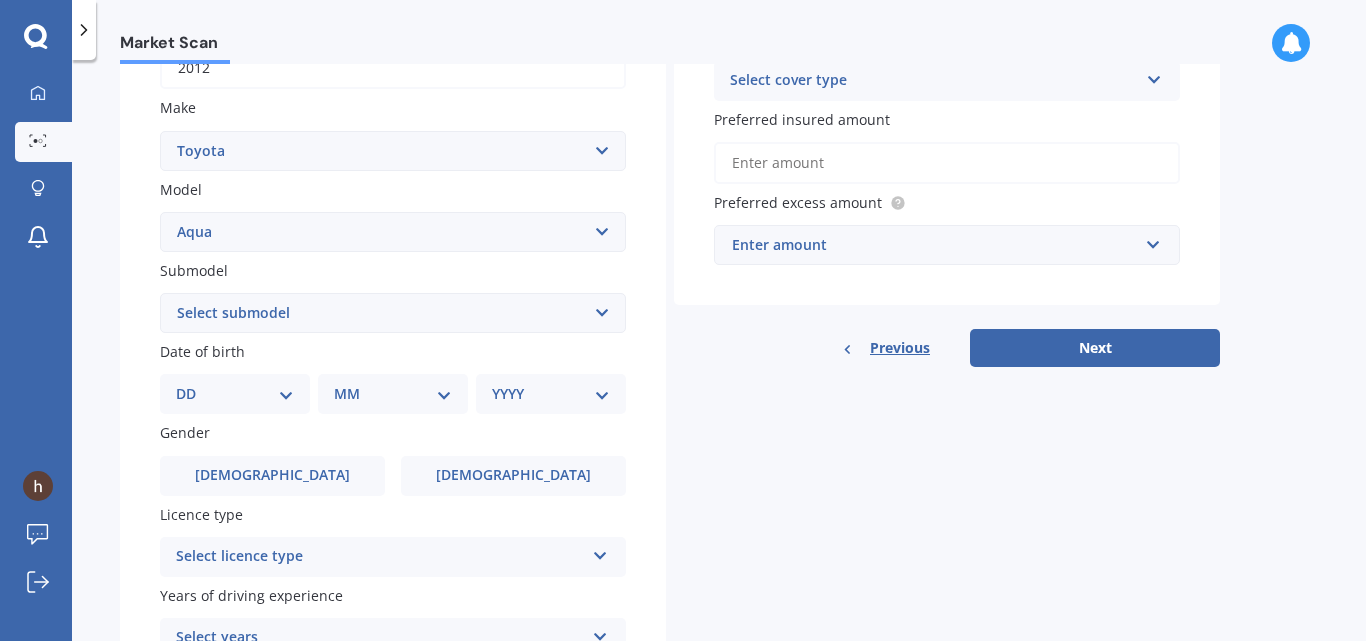 click on "Select submodel Hatchback Hybrid" at bounding box center [393, 313] 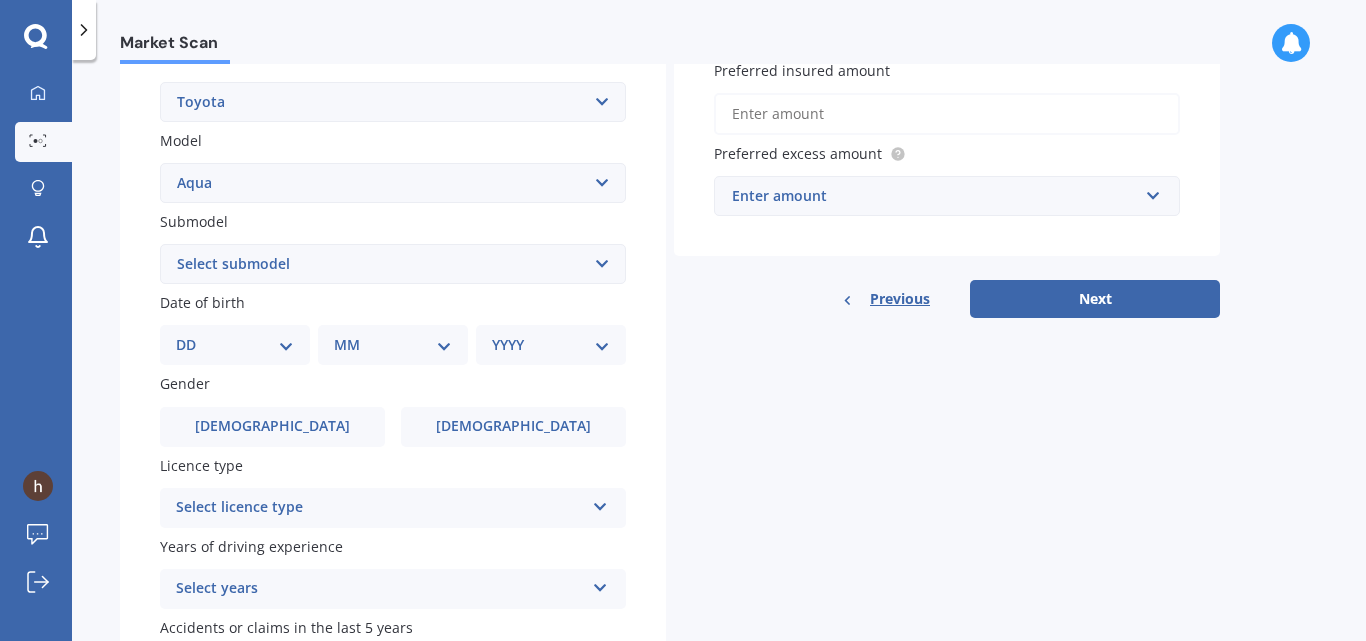 scroll, scrollTop: 414, scrollLeft: 0, axis: vertical 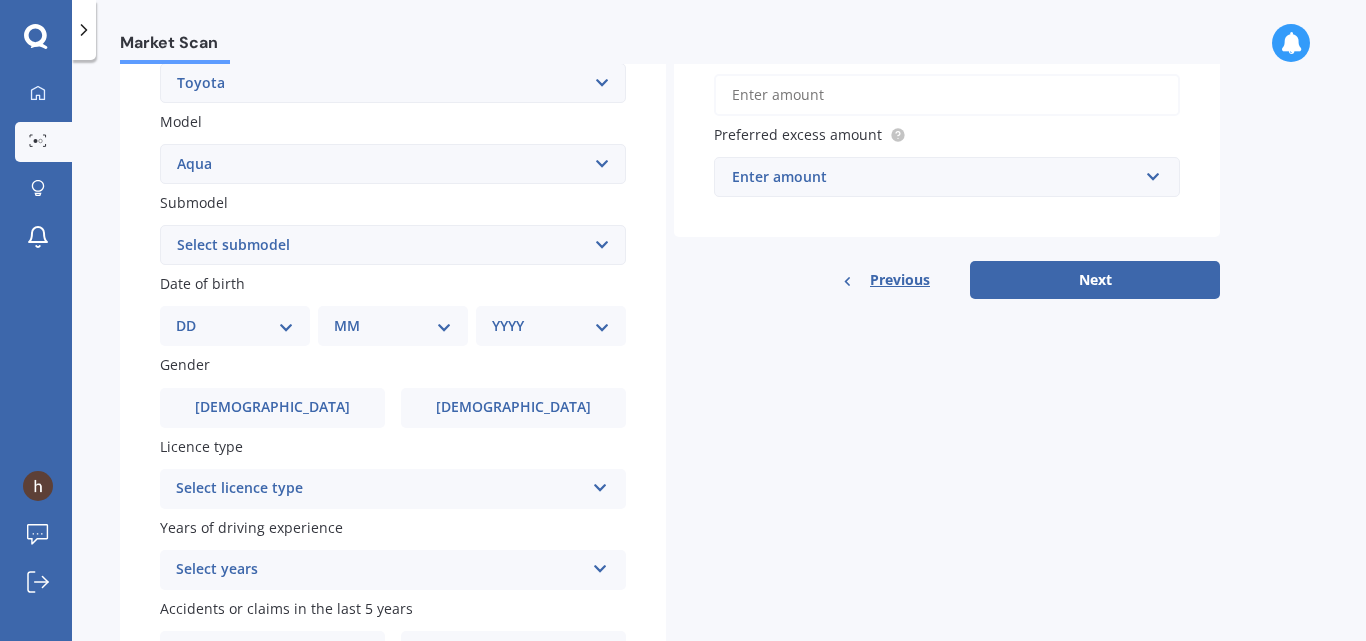 click on "Select submodel Hatchback Hybrid" at bounding box center [393, 245] 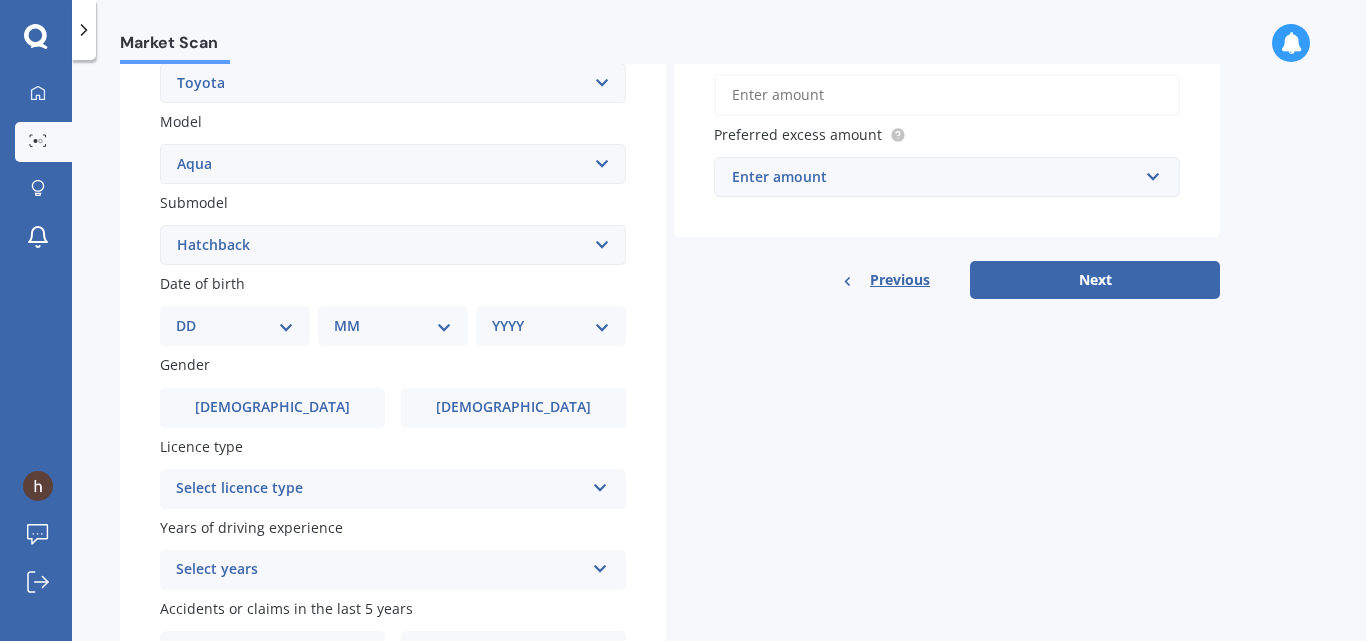 click on "Select submodel Hatchback Hybrid" at bounding box center [393, 245] 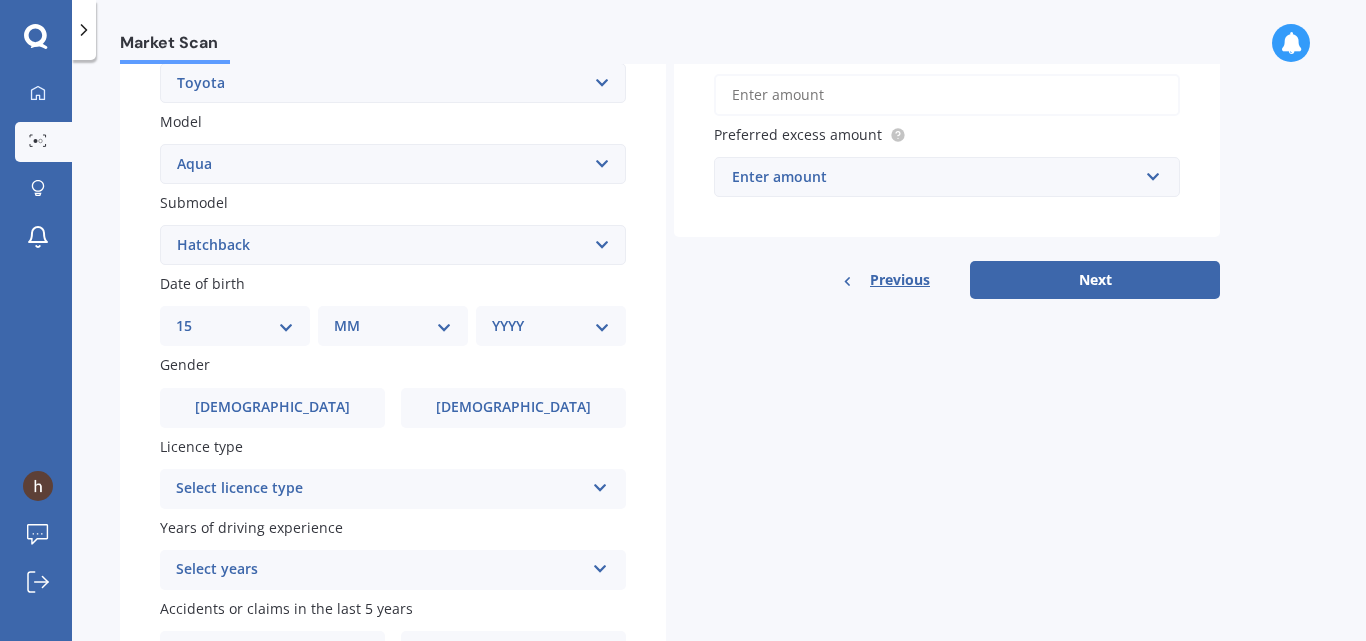 click on "DD 01 02 03 04 05 06 07 08 09 10 11 12 13 14 15 16 17 18 19 20 21 22 23 24 25 26 27 28 29 30 31" at bounding box center [235, 326] 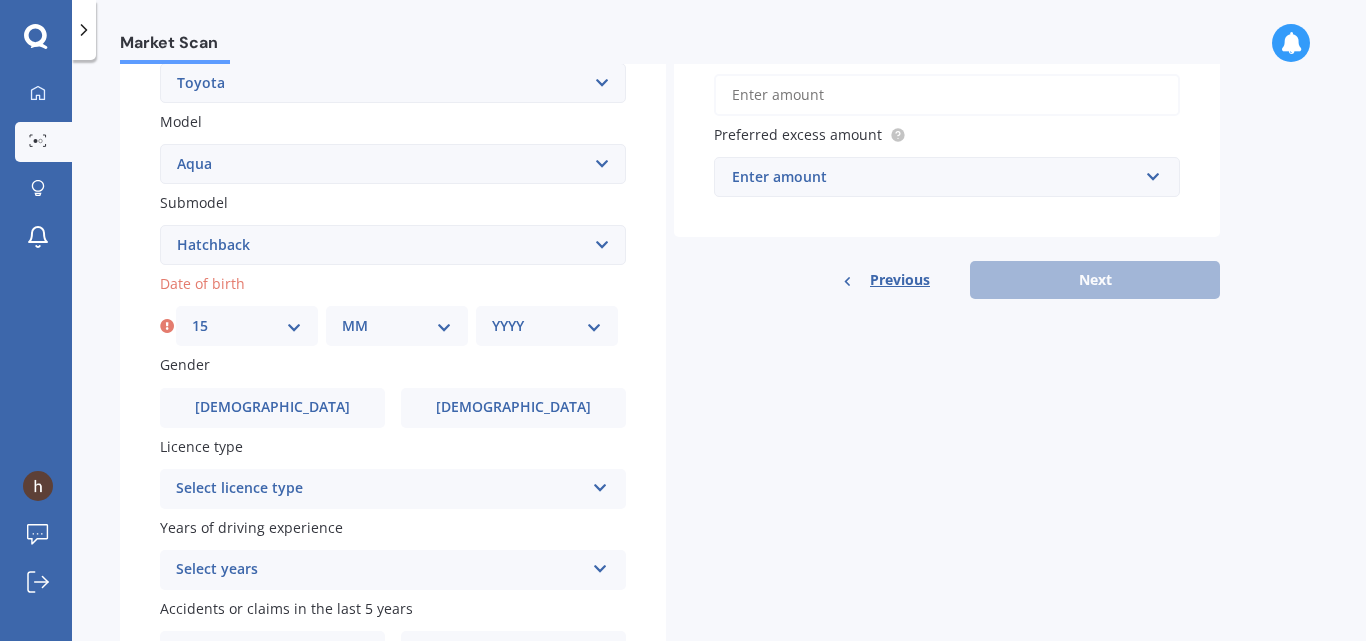 click on "MM 01 02 03 04 05 06 07 08 09 10 11 12" at bounding box center (397, 326) 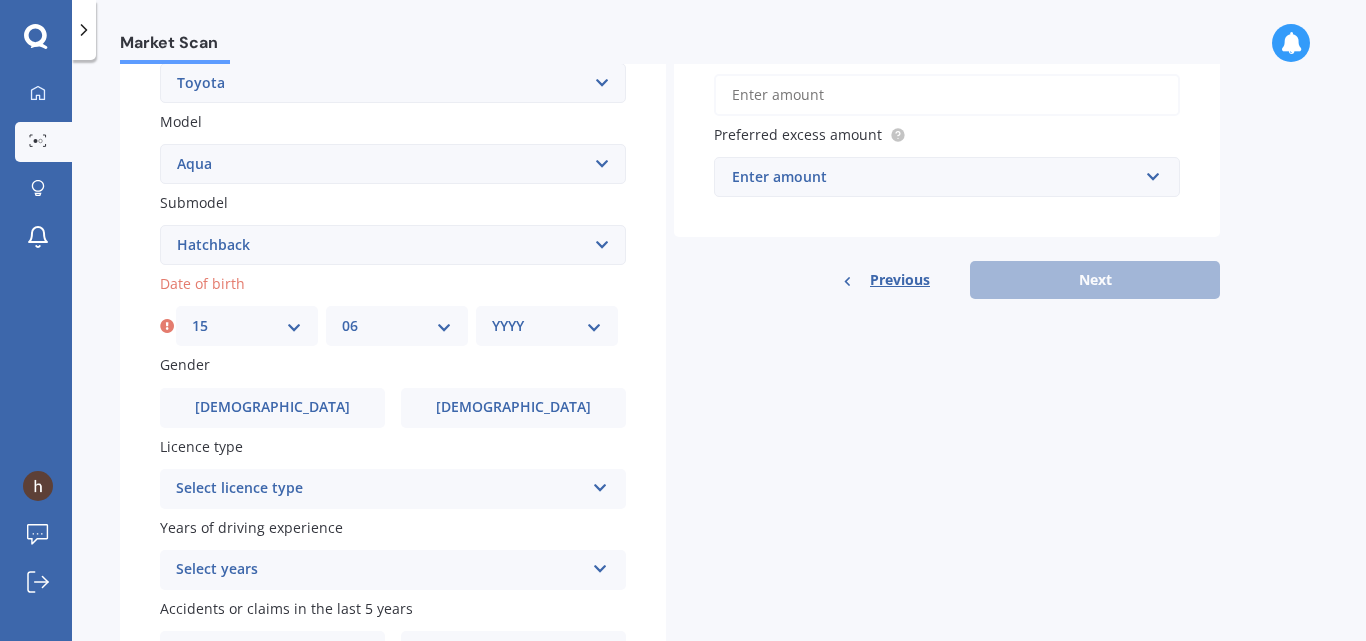 click on "MM 01 02 03 04 05 06 07 08 09 10 11 12" at bounding box center (397, 326) 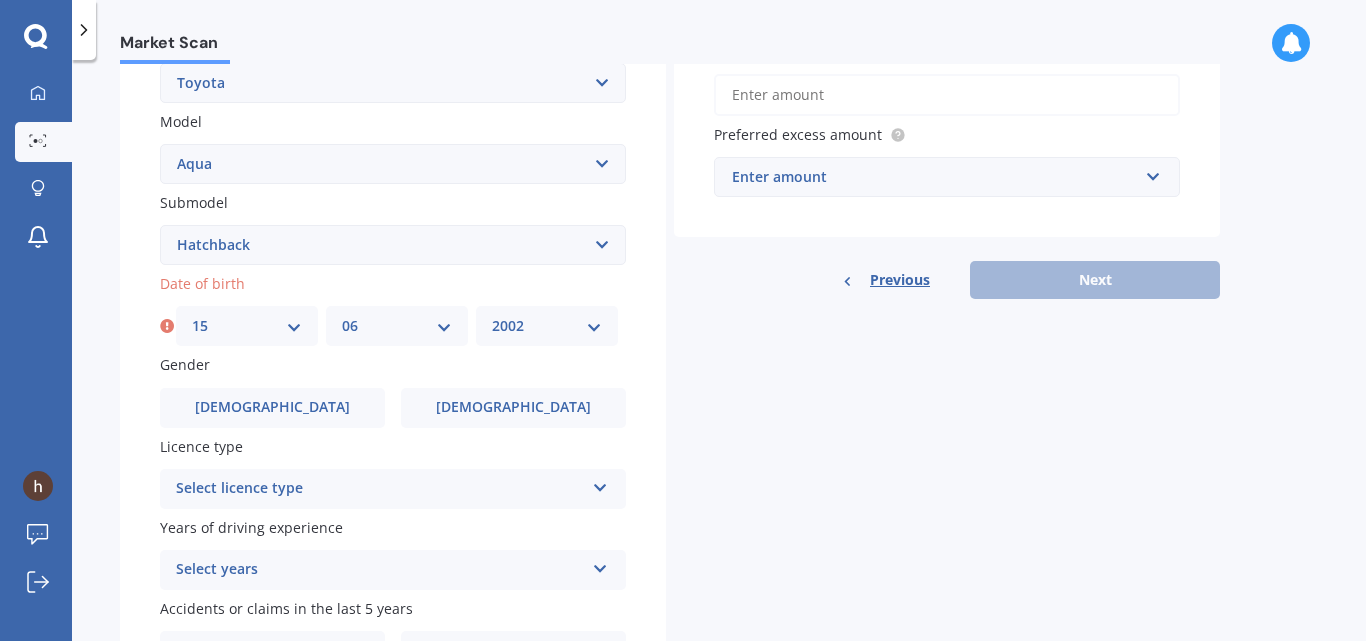 click on "YYYY 2025 2024 2023 2022 2021 2020 2019 2018 2017 2016 2015 2014 2013 2012 2011 2010 2009 2008 2007 2006 2005 2004 2003 2002 2001 2000 1999 1998 1997 1996 1995 1994 1993 1992 1991 1990 1989 1988 1987 1986 1985 1984 1983 1982 1981 1980 1979 1978 1977 1976 1975 1974 1973 1972 1971 1970 1969 1968 1967 1966 1965 1964 1963 1962 1961 1960 1959 1958 1957 1956 1955 1954 1953 1952 1951 1950 1949 1948 1947 1946 1945 1944 1943 1942 1941 1940 1939 1938 1937 1936 1935 1934 1933 1932 1931 1930 1929 1928 1927 1926" at bounding box center (547, 326) 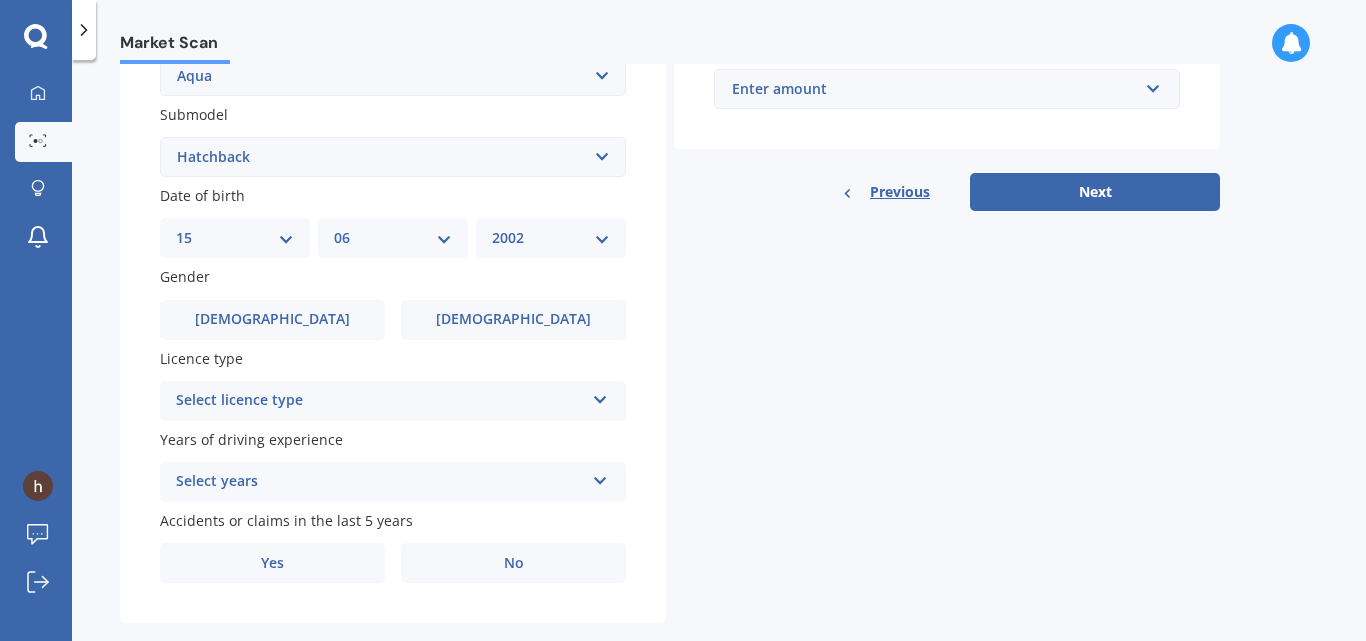 scroll, scrollTop: 507, scrollLeft: 0, axis: vertical 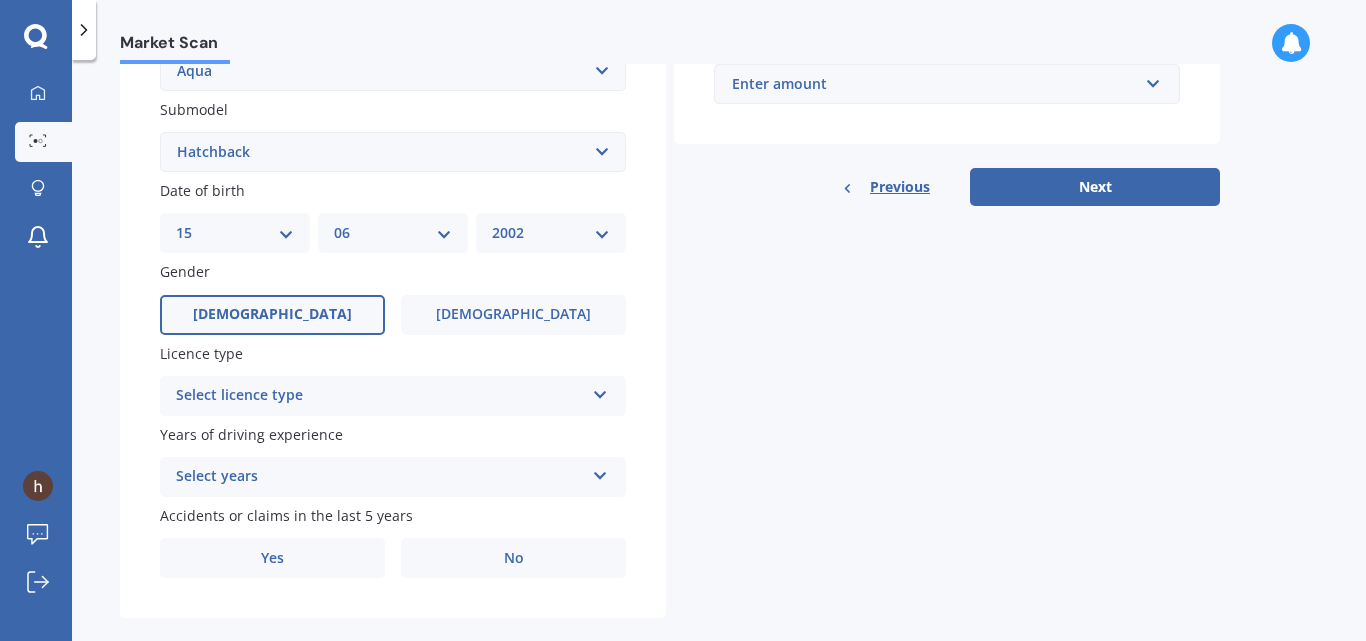click on "[DEMOGRAPHIC_DATA]" at bounding box center [272, 315] 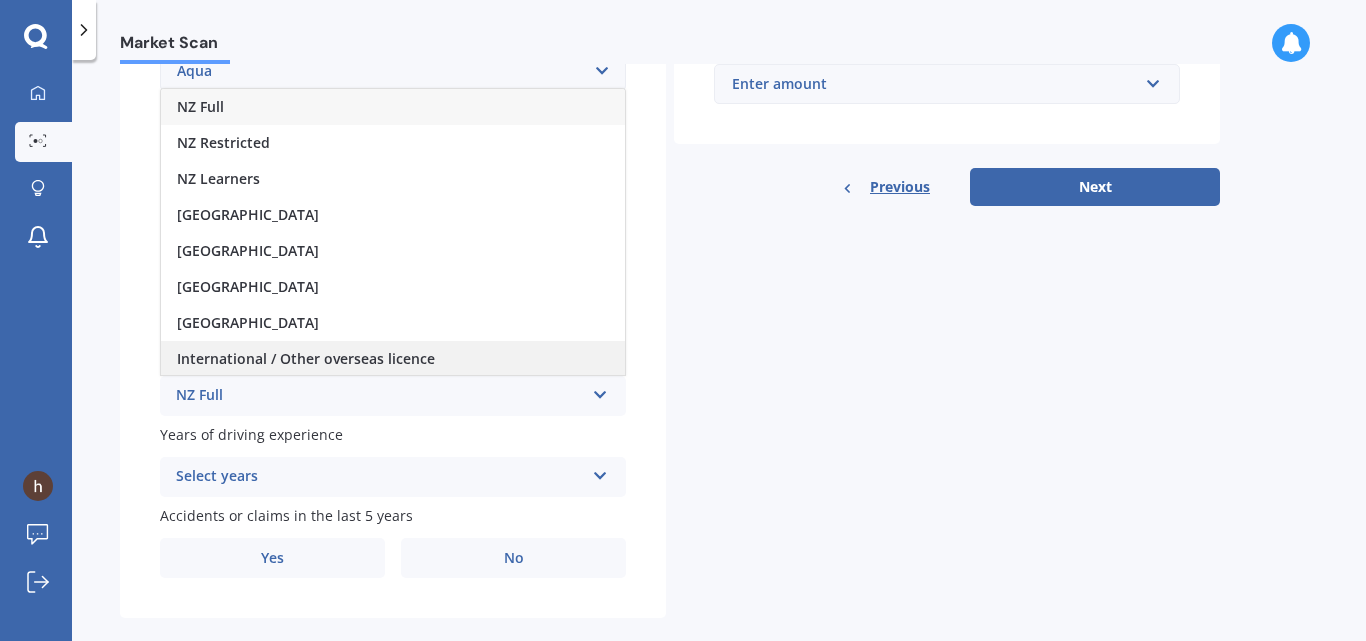 scroll, scrollTop: 2, scrollLeft: 0, axis: vertical 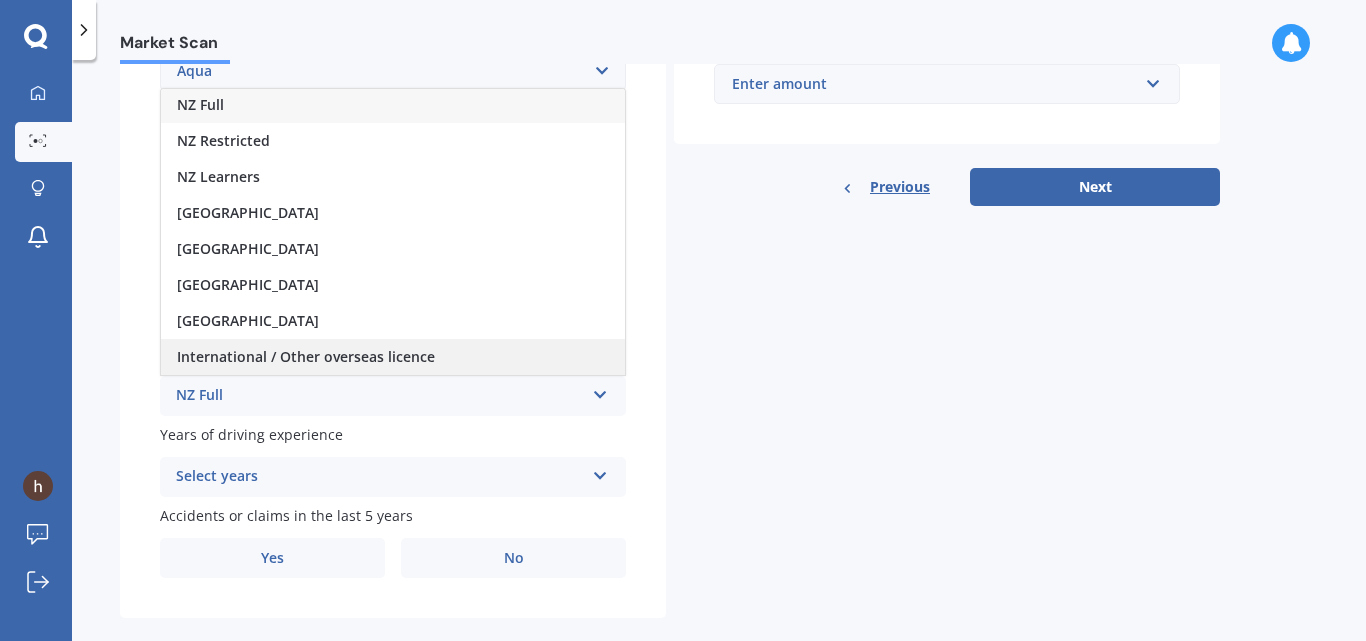 click on "International / Other overseas licence" at bounding box center [306, 356] 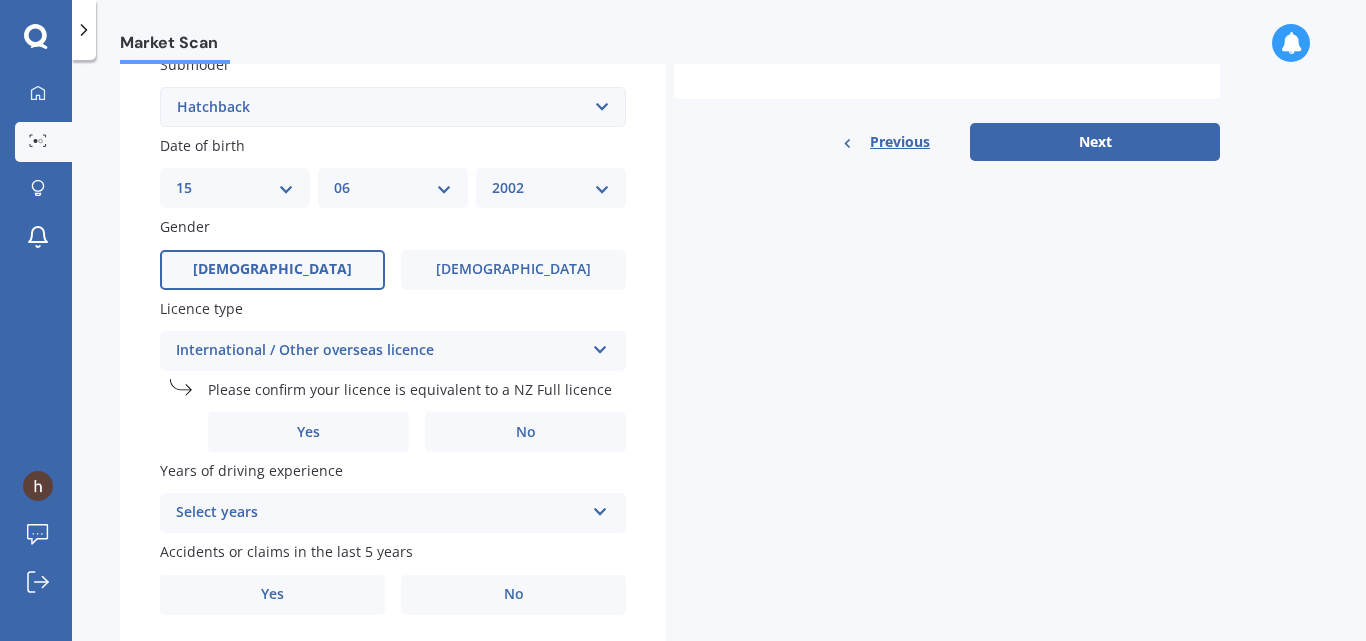 scroll, scrollTop: 553, scrollLeft: 0, axis: vertical 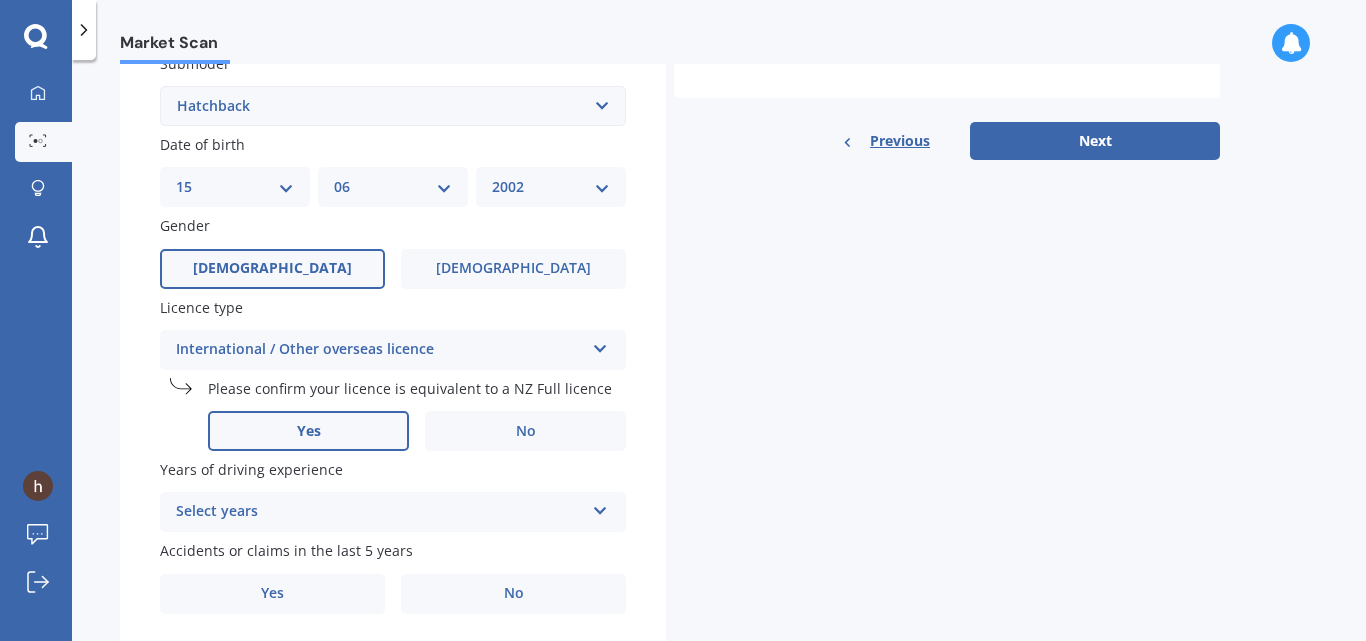 click on "Yes" at bounding box center (309, 431) 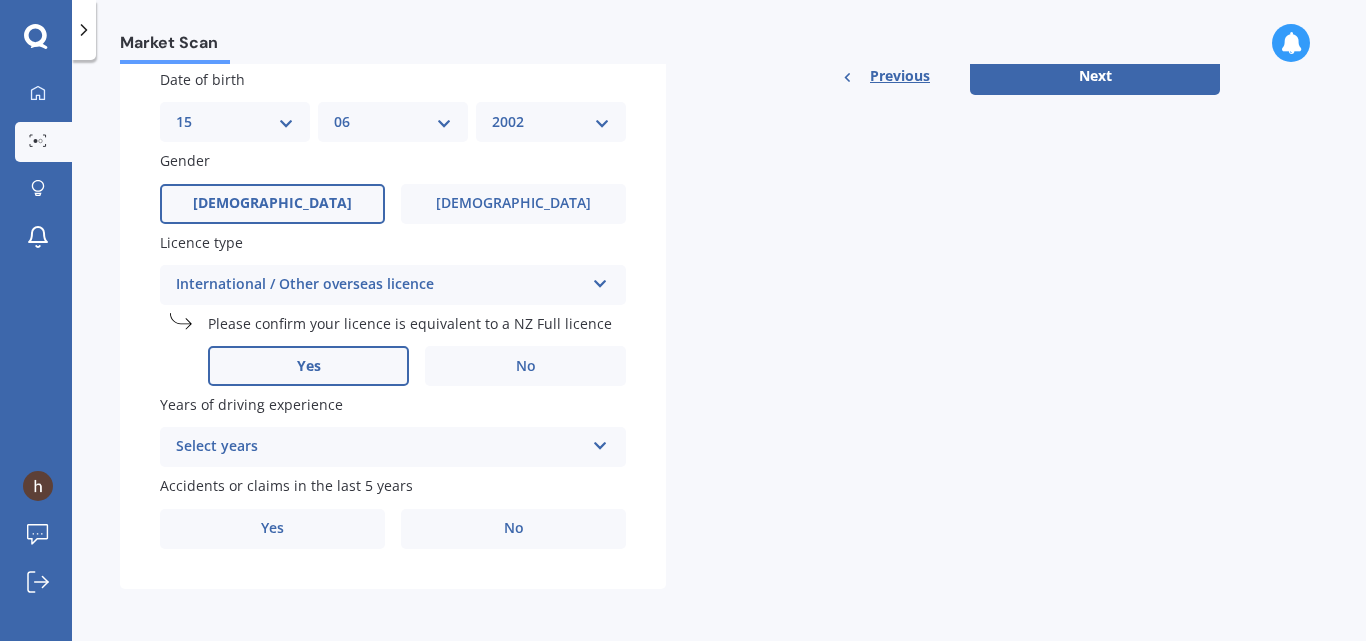 click on "Select years" at bounding box center (380, 447) 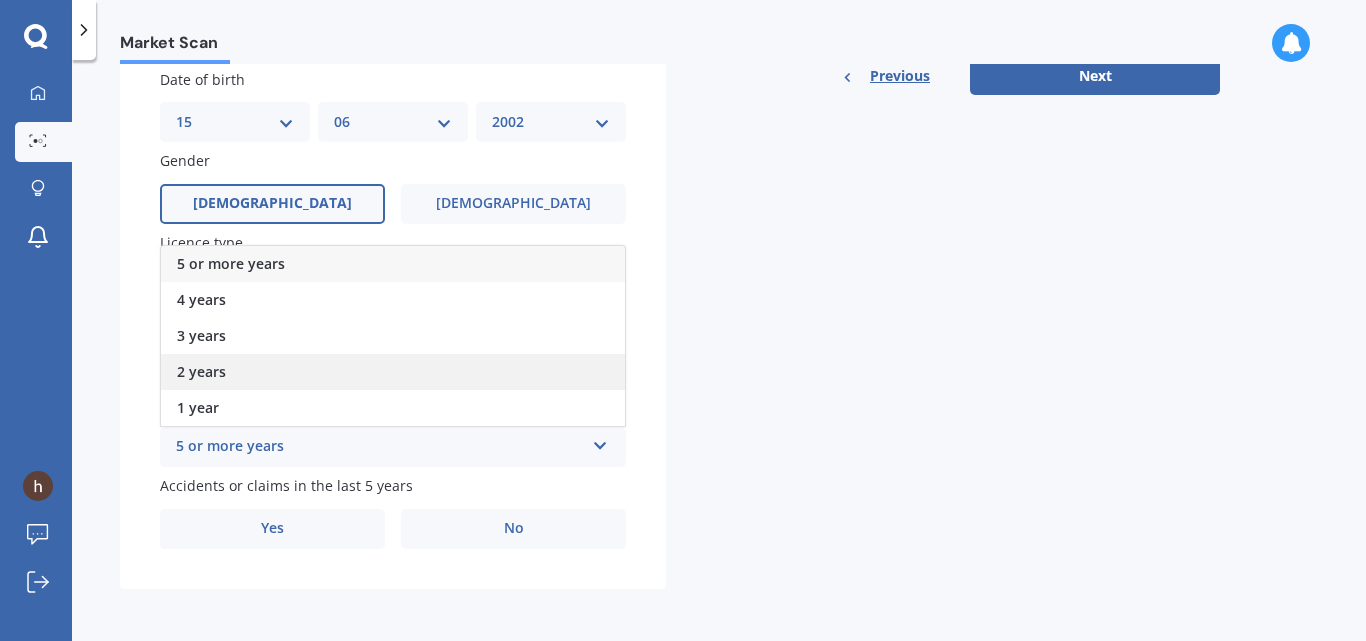 click on "2 years" at bounding box center (393, 372) 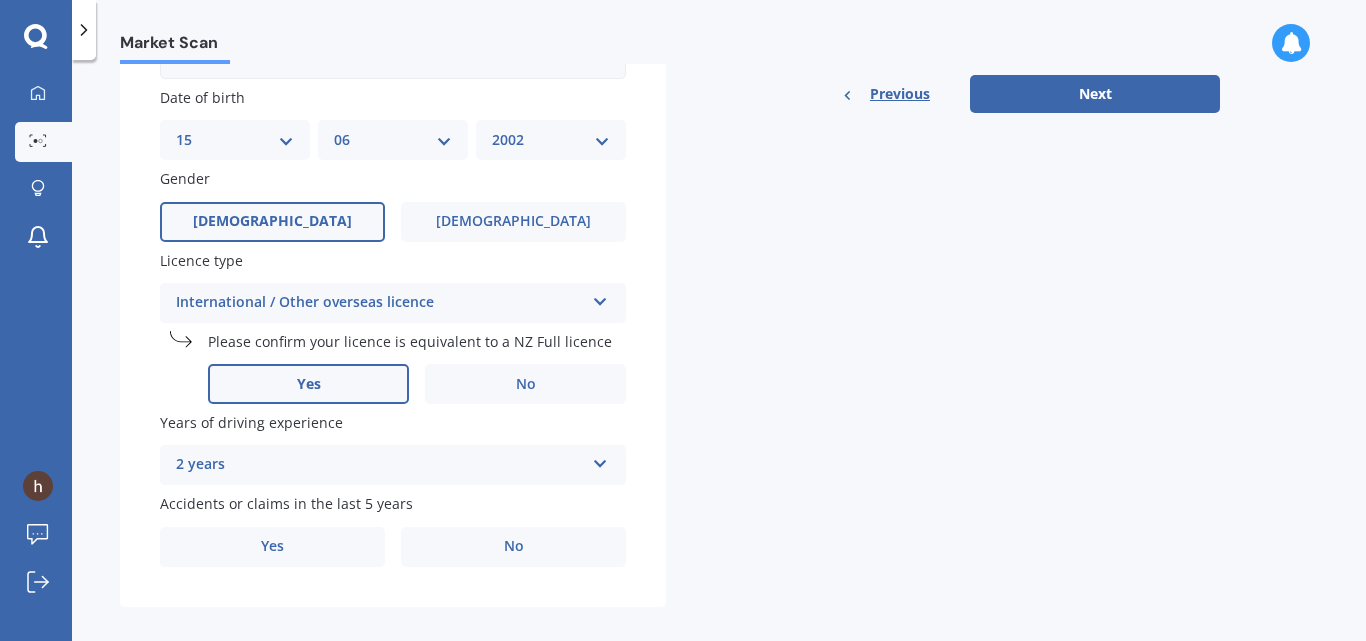 scroll, scrollTop: 618, scrollLeft: 0, axis: vertical 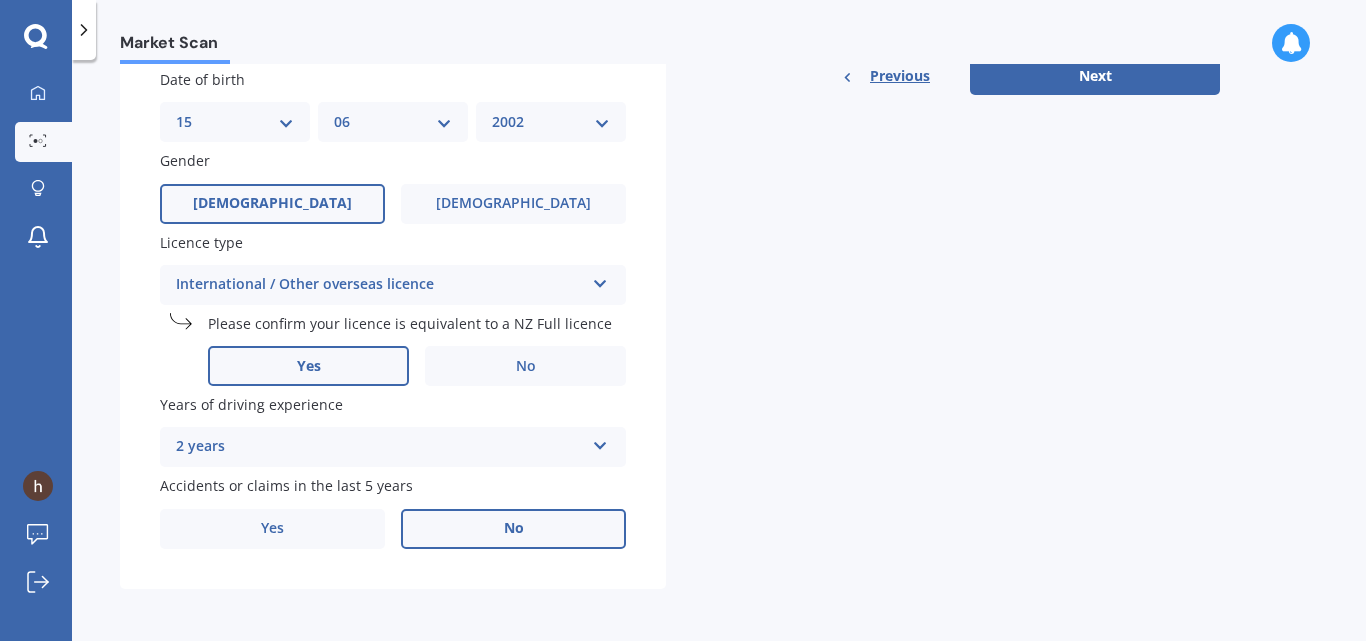 click on "No" at bounding box center (513, 529) 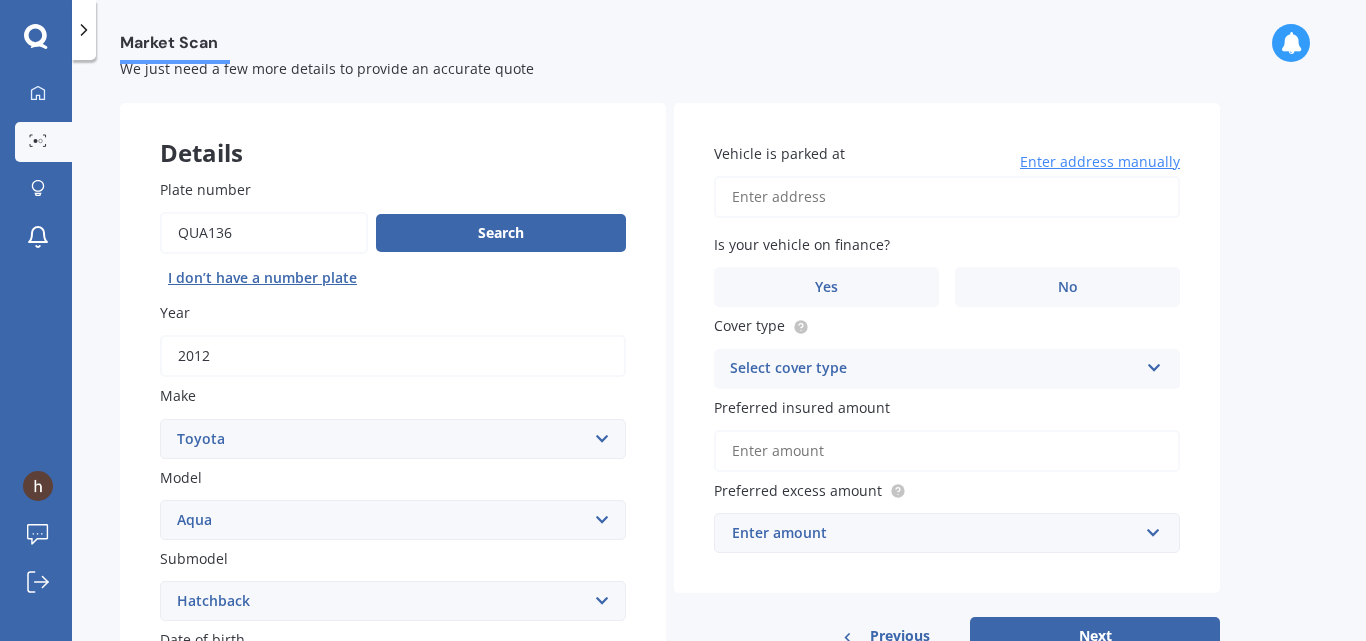 scroll, scrollTop: 0, scrollLeft: 0, axis: both 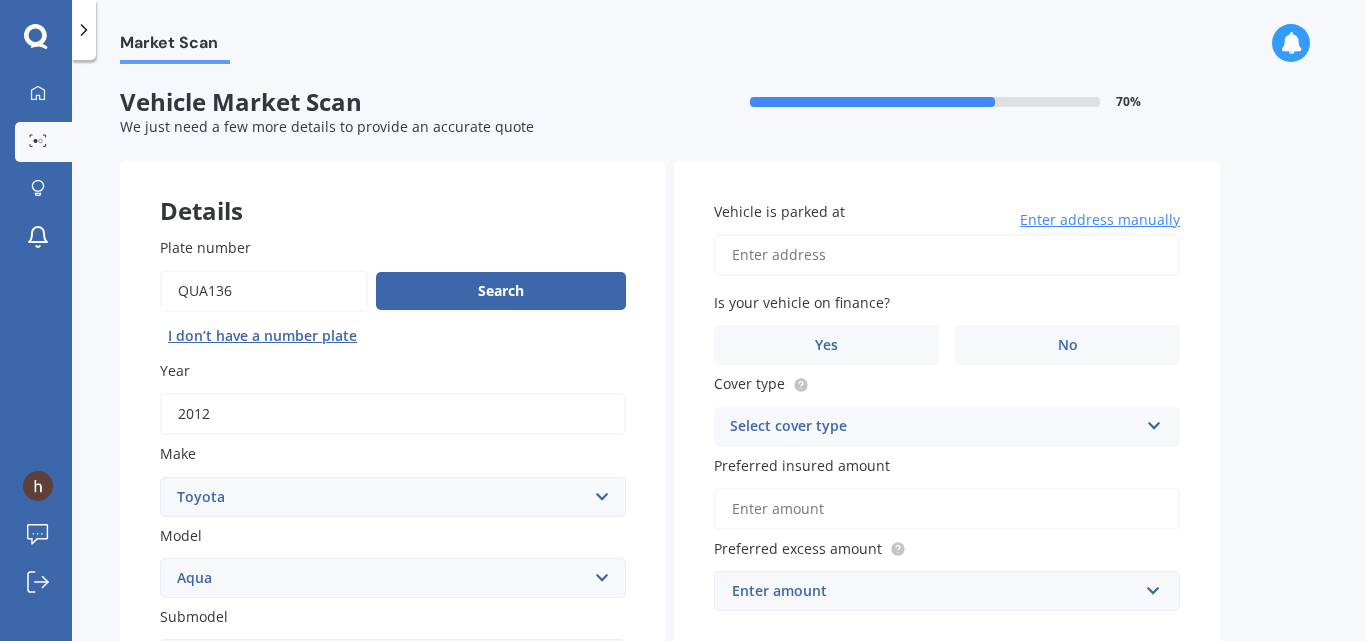 click on "Vehicle is parked at" at bounding box center [947, 255] 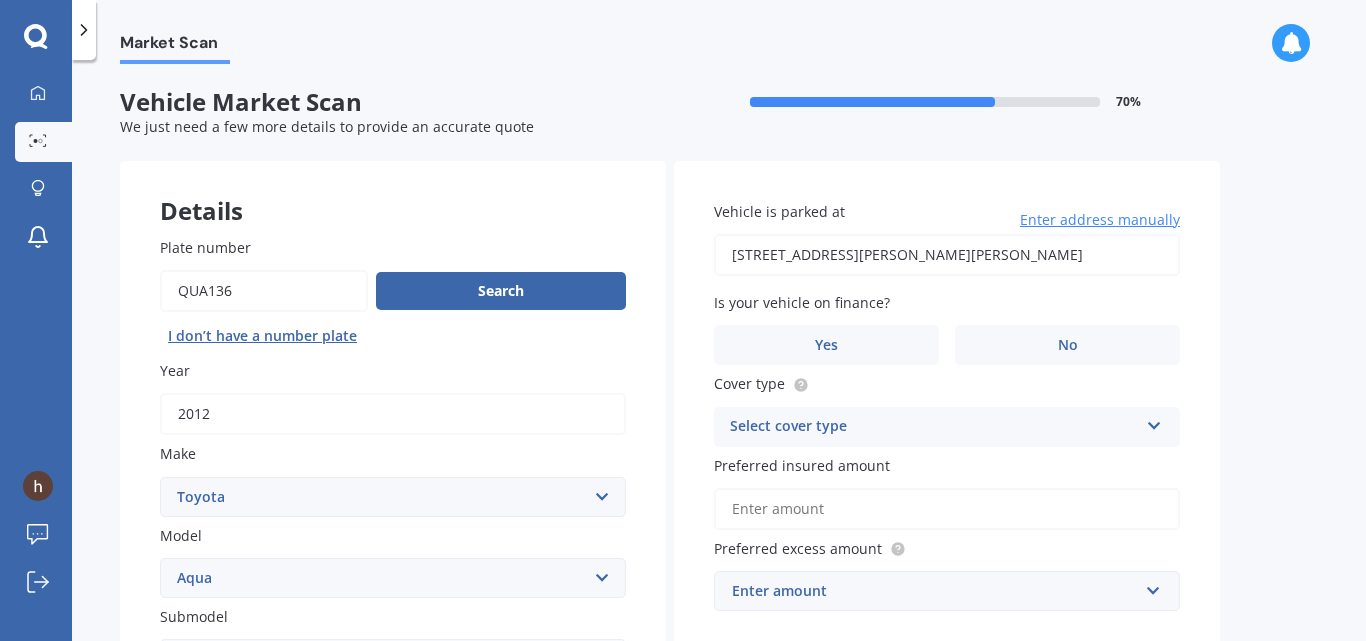 type on "[STREET_ADDRESS][PERSON_NAME][PERSON_NAME]" 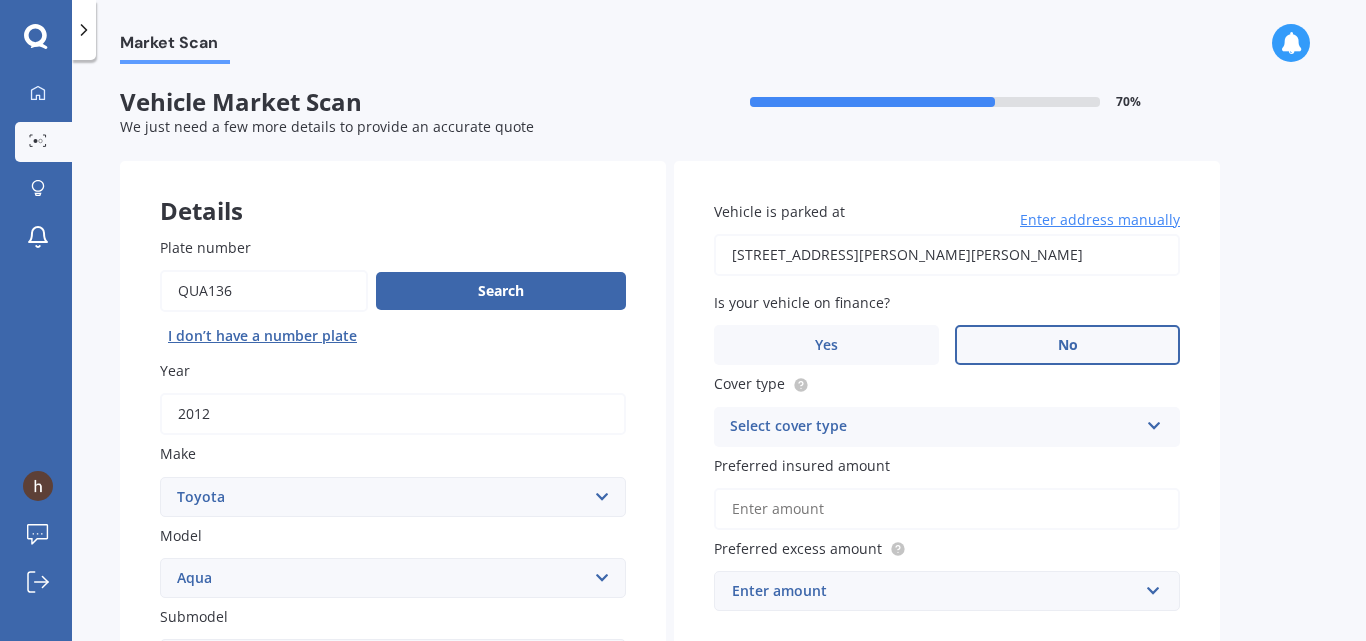 click on "No" at bounding box center (1067, 345) 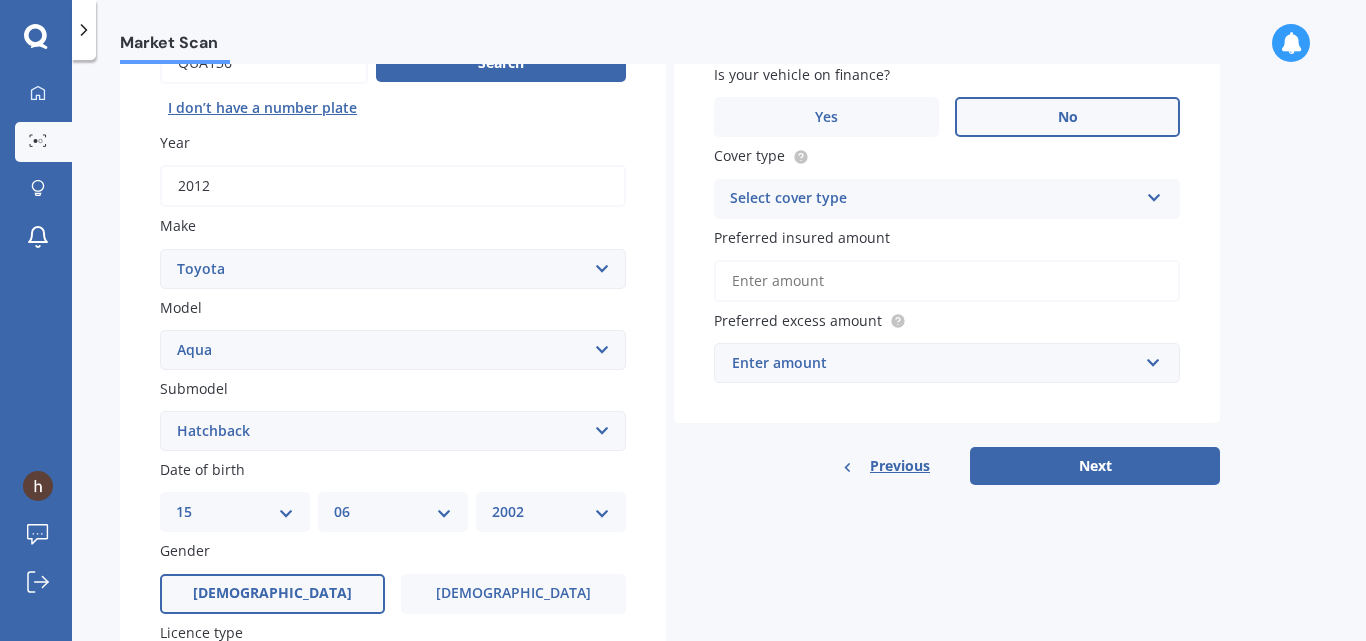 scroll, scrollTop: 229, scrollLeft: 0, axis: vertical 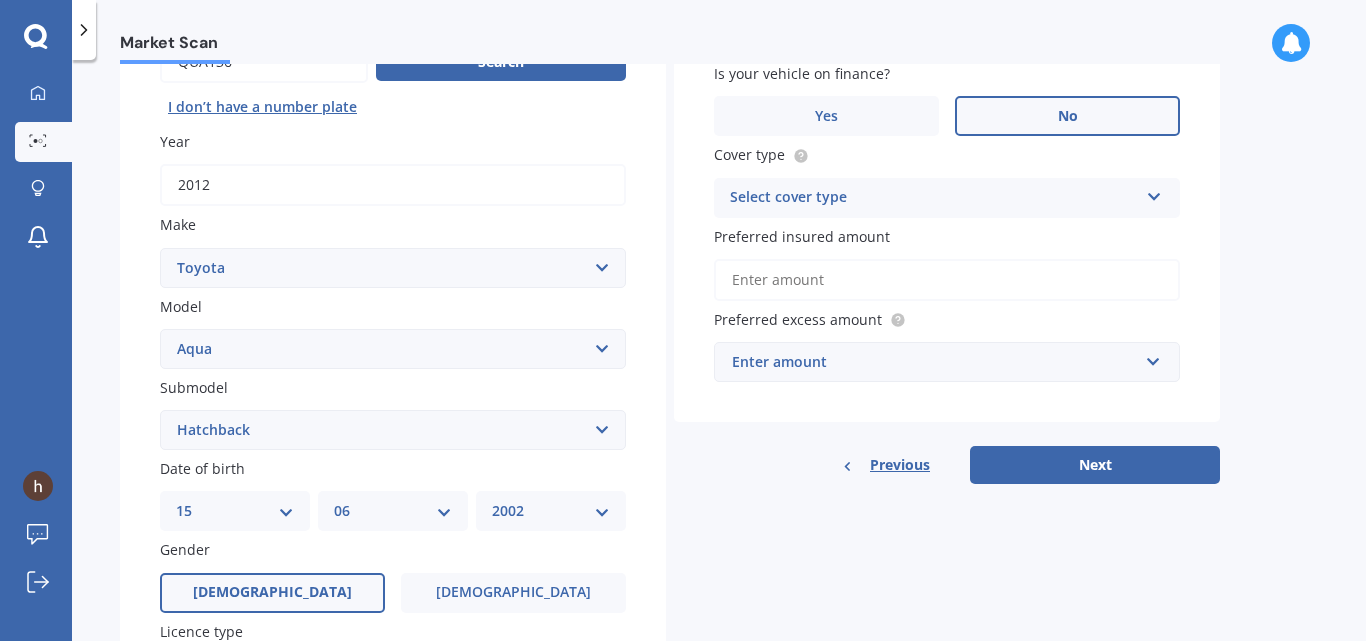 click on "Select cover type" at bounding box center [934, 198] 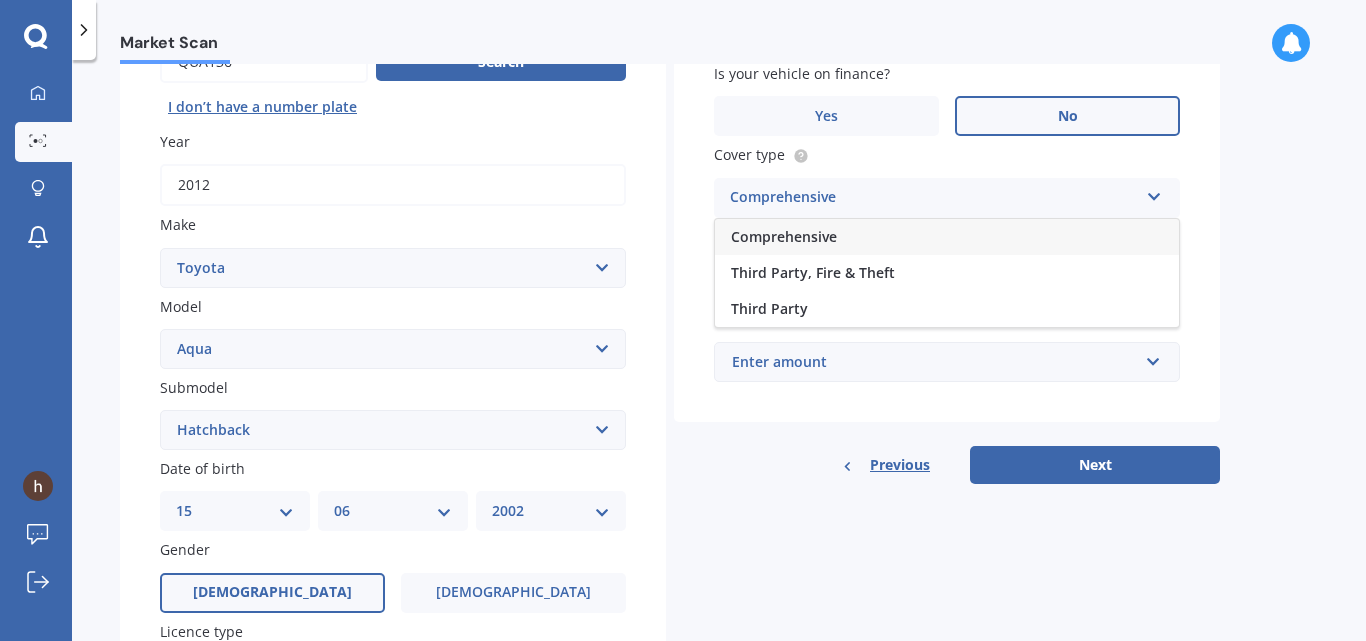 click on "Comprehensive" at bounding box center (947, 237) 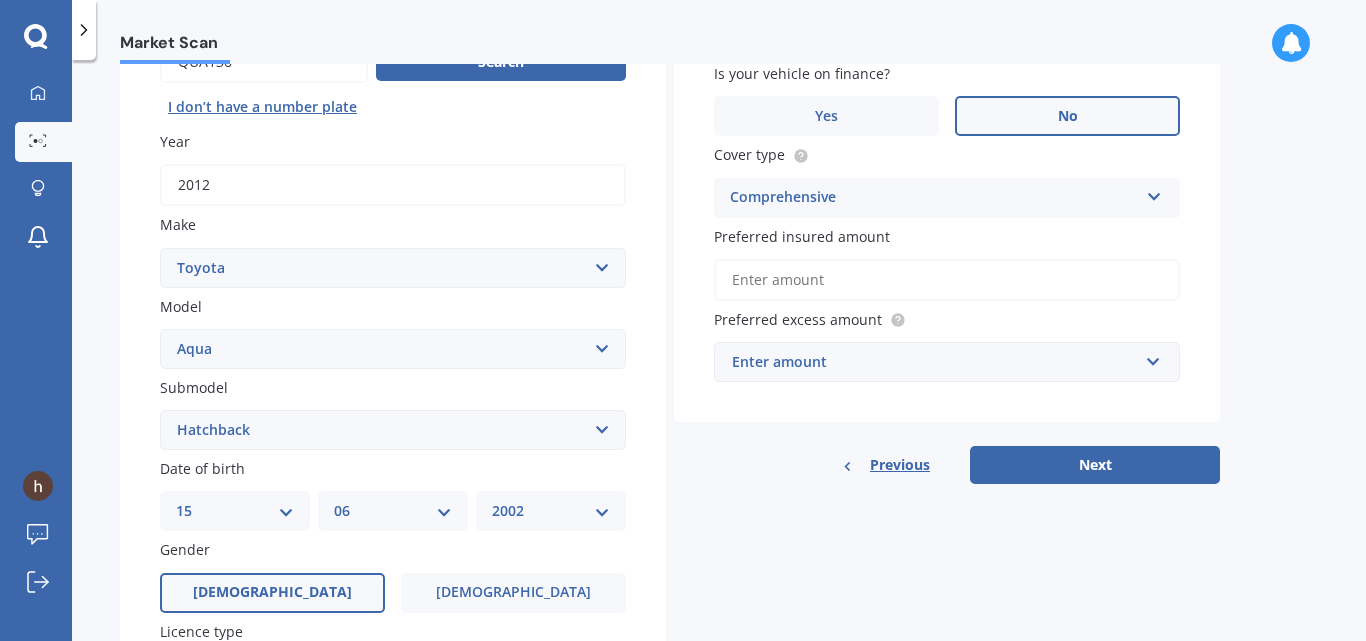 click on "Preferred insured amount" at bounding box center [947, 280] 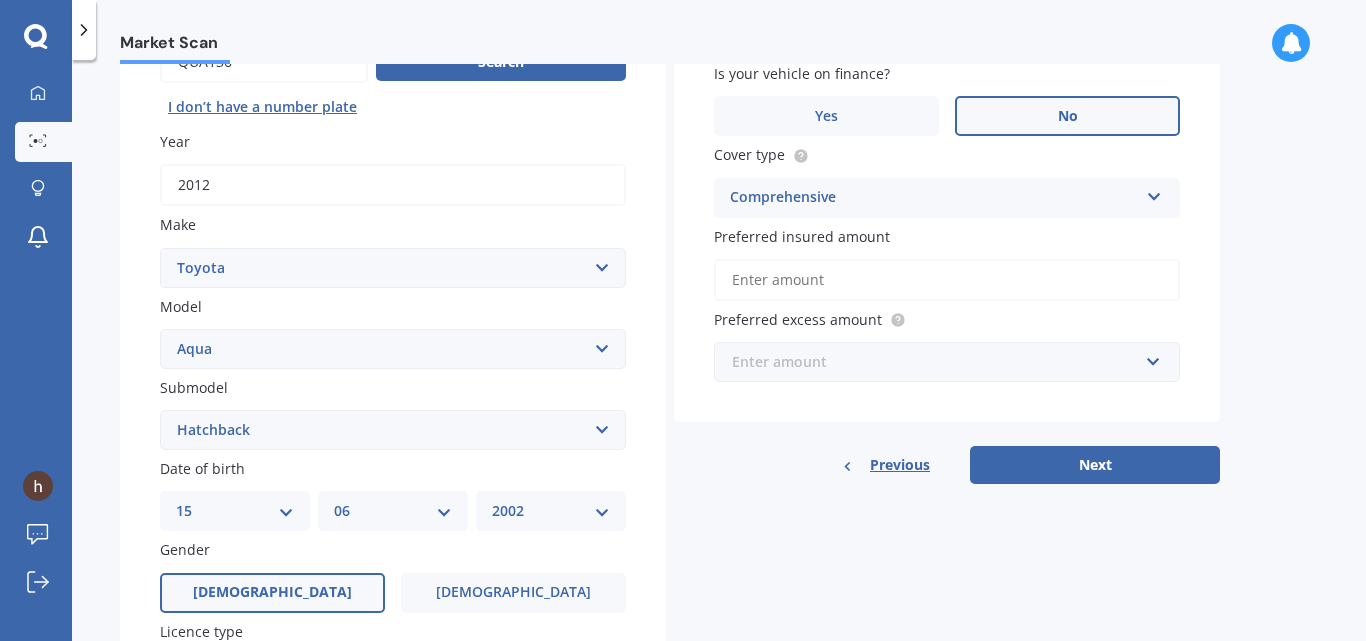 click at bounding box center (940, 362) 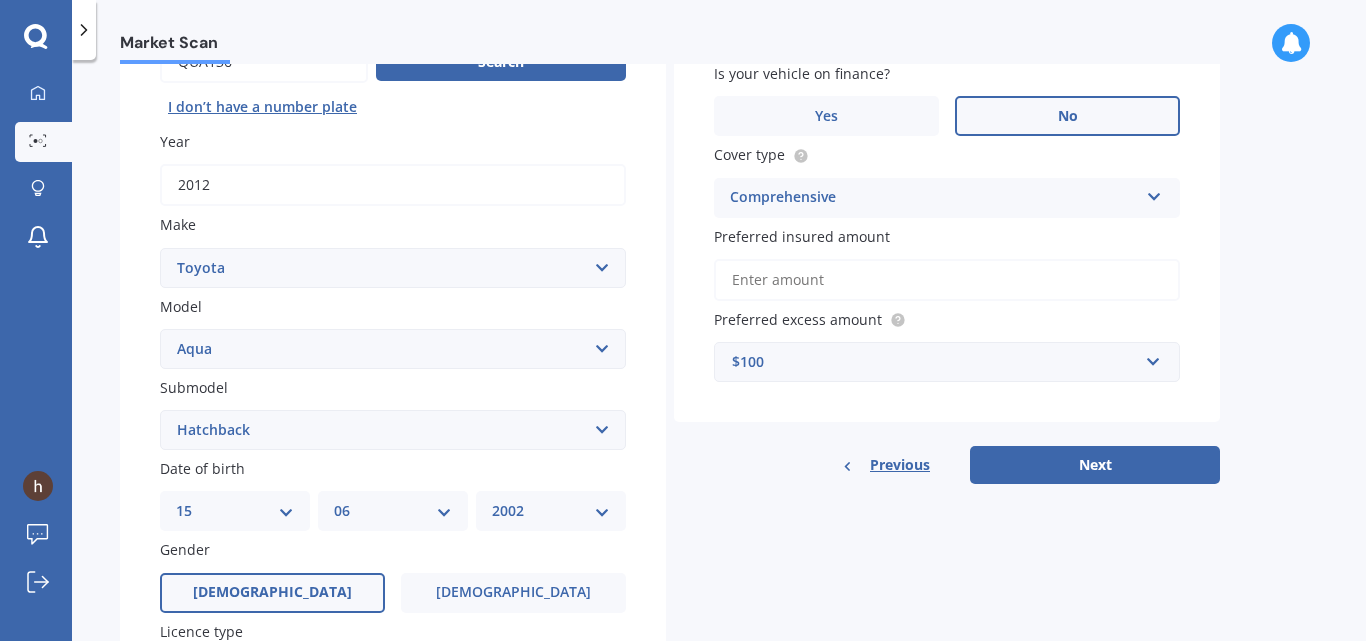 click on "Vehicle is parked at [STREET_ADDRESS][PERSON_NAME][PERSON_NAME] Enter address manually Is your vehicle on finance? Yes No Cover type Comprehensive Comprehensive Third Party, Fire & Theft Third Party Preferred insured amount Preferred excess amount $100 $100 $400 $500 $750 $1,000 $1,500 $2,000" at bounding box center [947, 177] 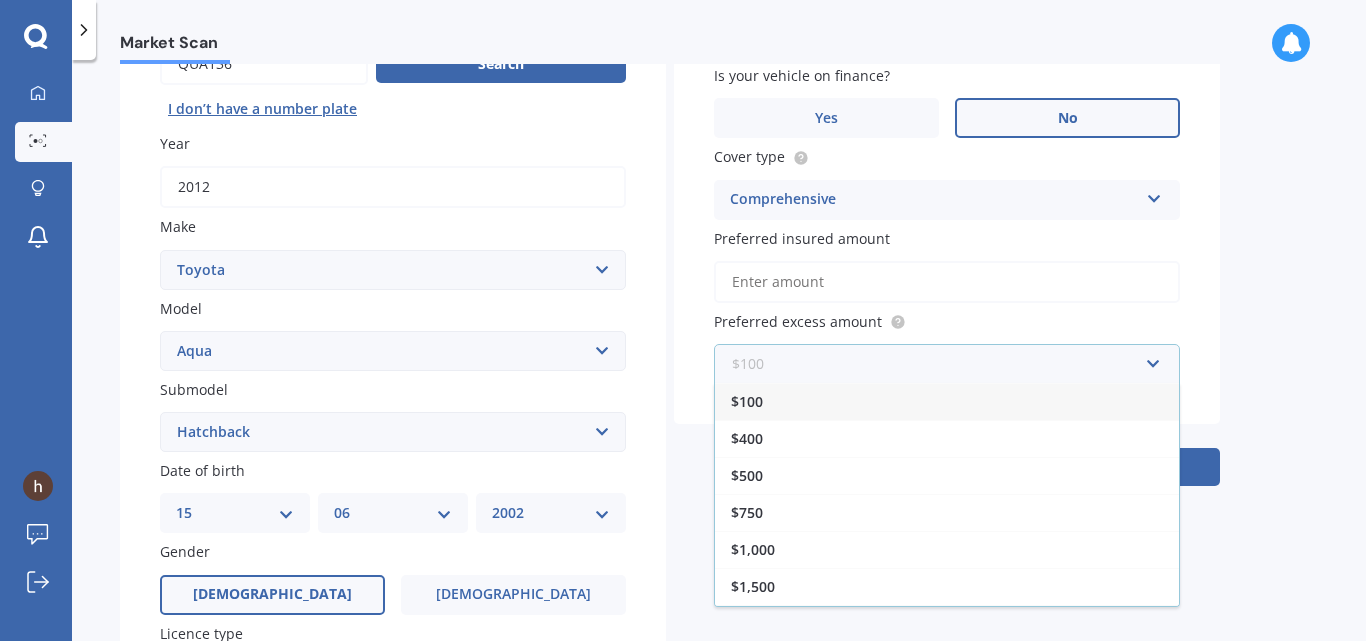 scroll, scrollTop: 280, scrollLeft: 0, axis: vertical 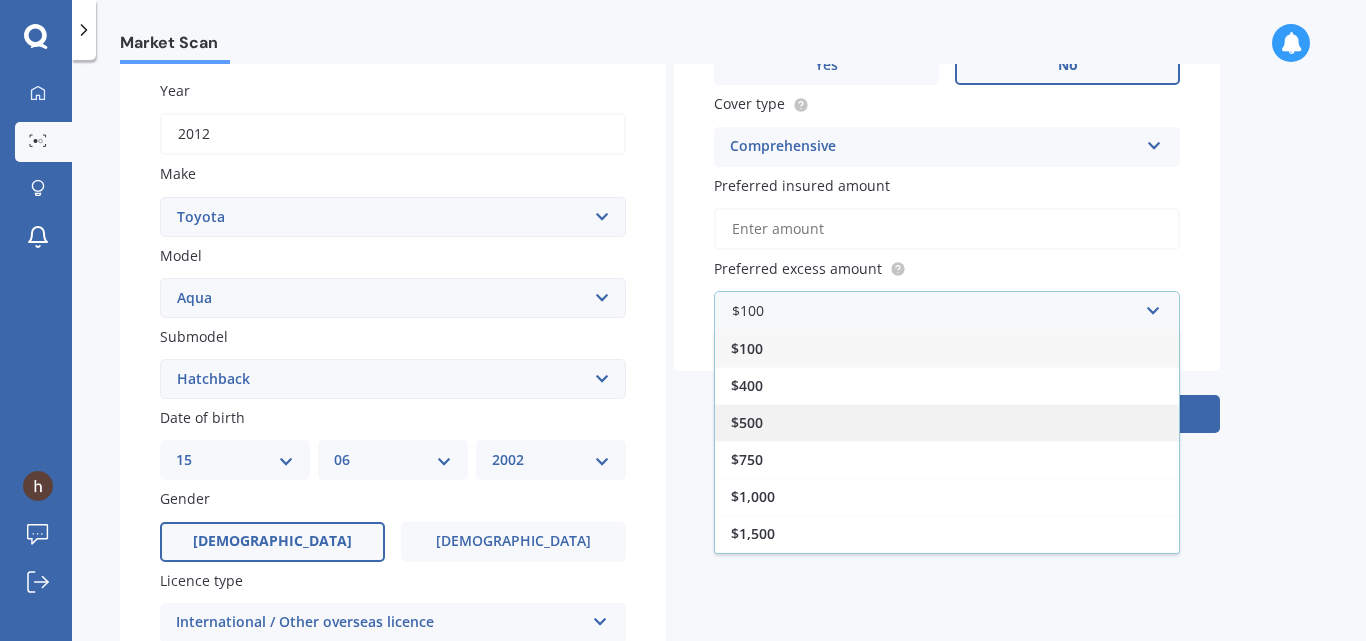 click on "$500" at bounding box center [947, 422] 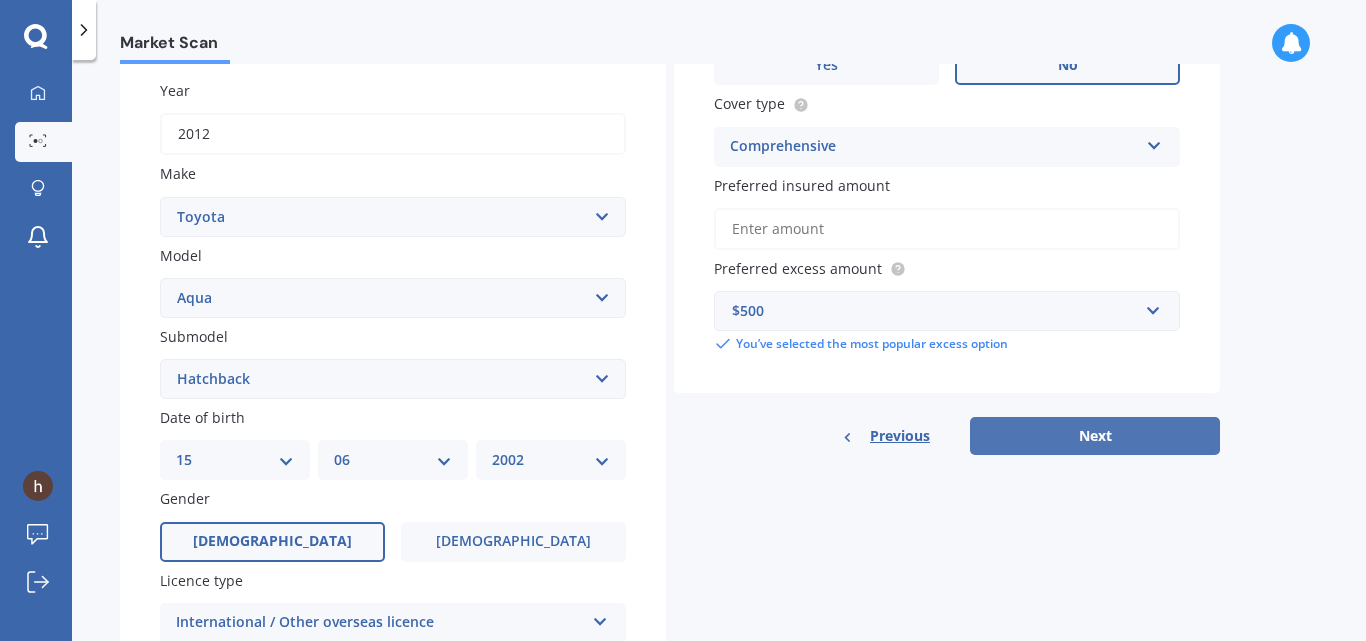 click on "Next" at bounding box center [1095, 436] 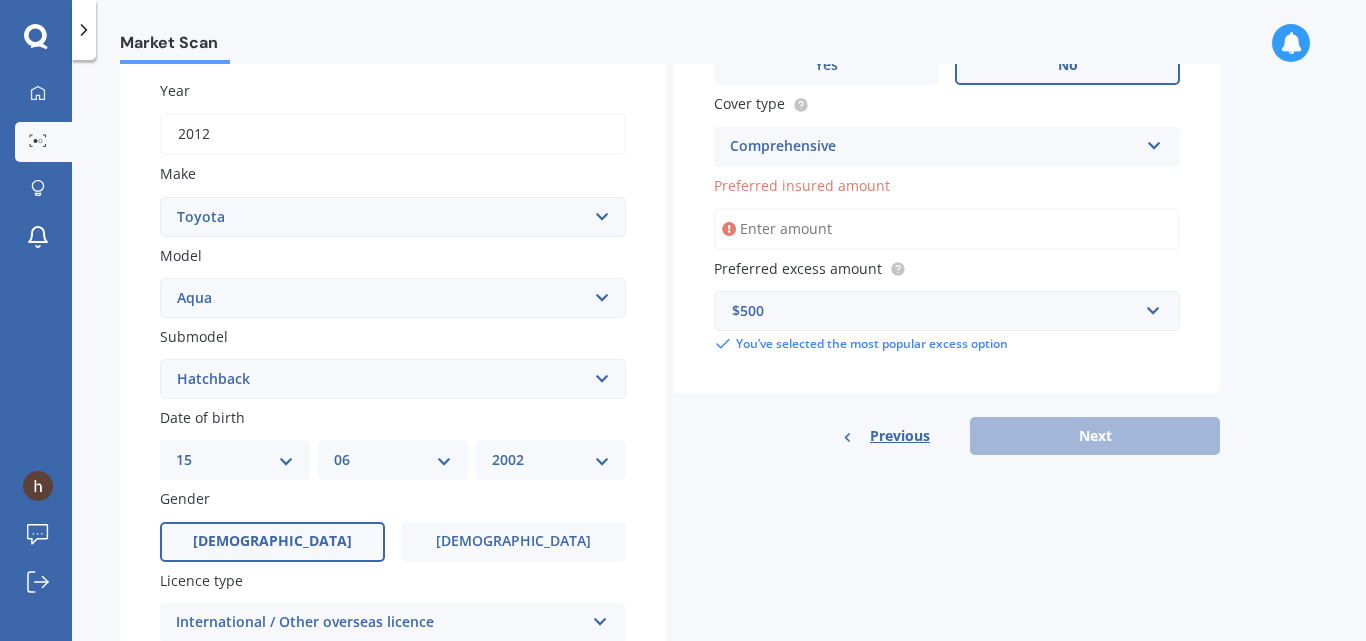 click on "Preferred insured amount" at bounding box center [947, 229] 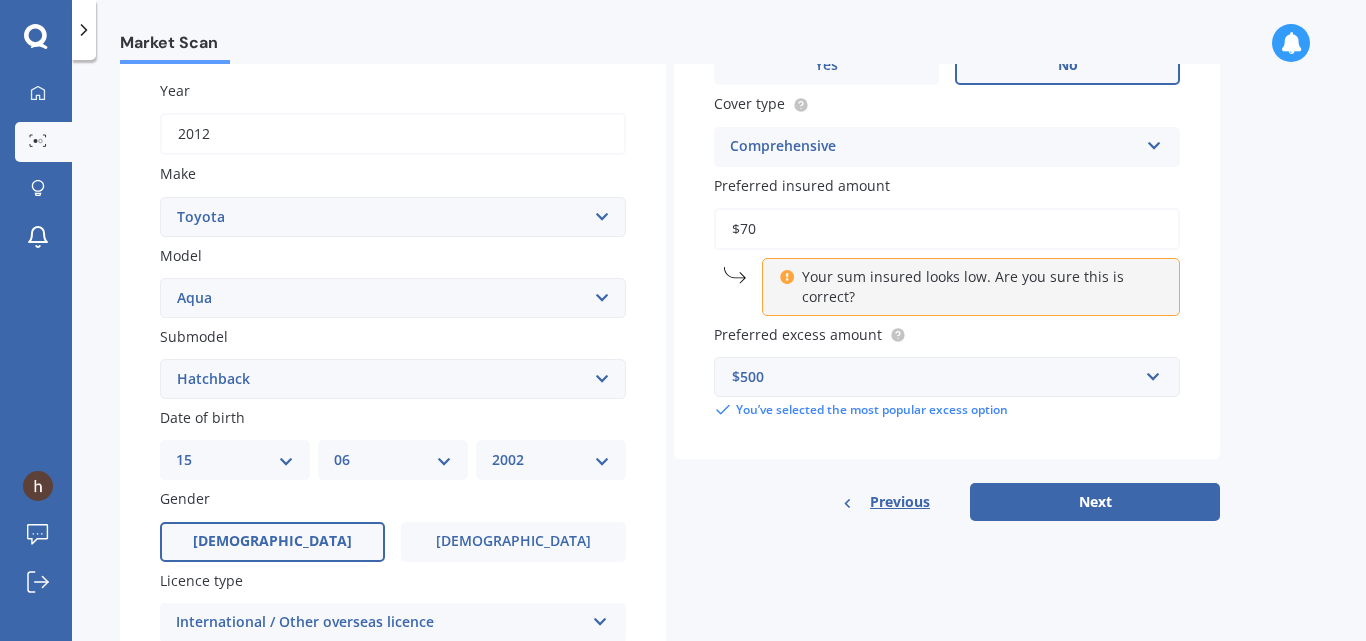 type on "$7" 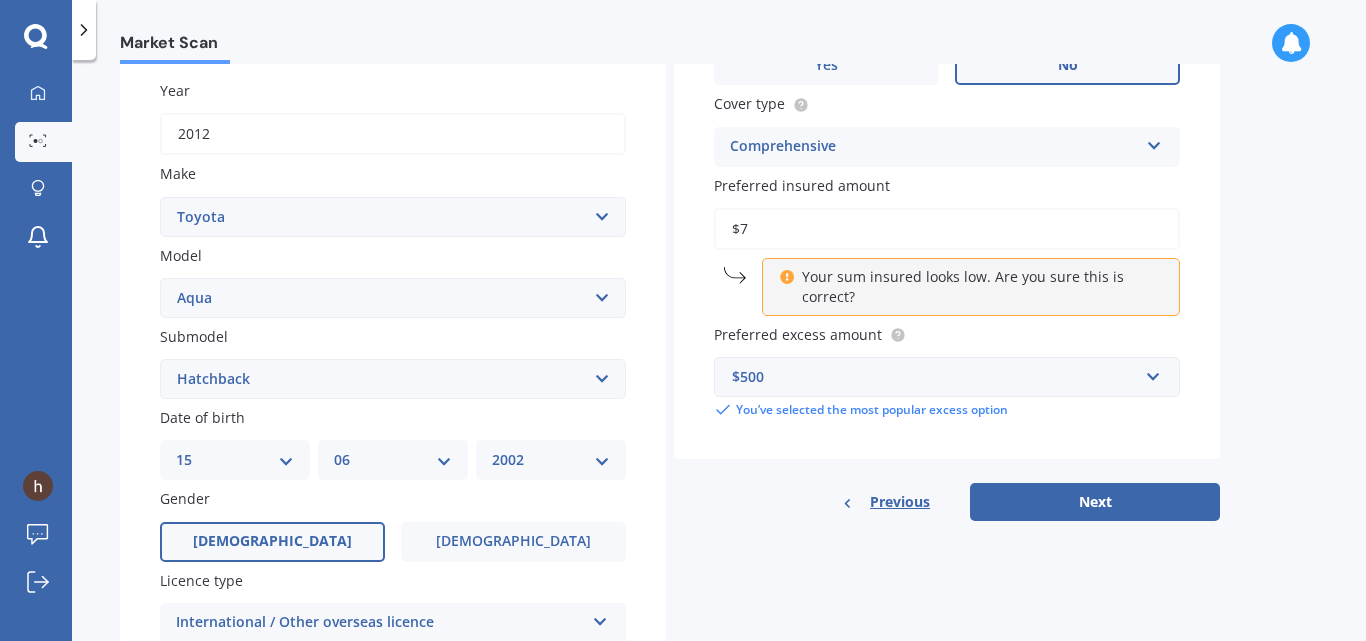 type on "$7" 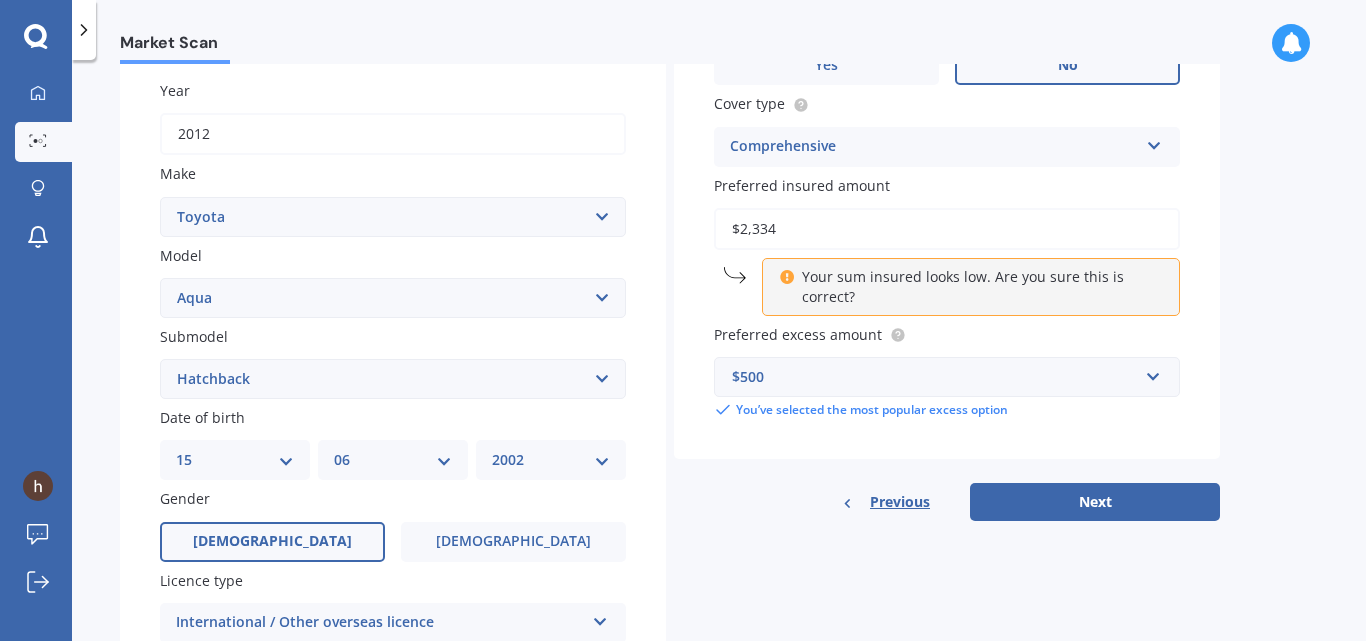 click on "$2,334" at bounding box center (947, 229) 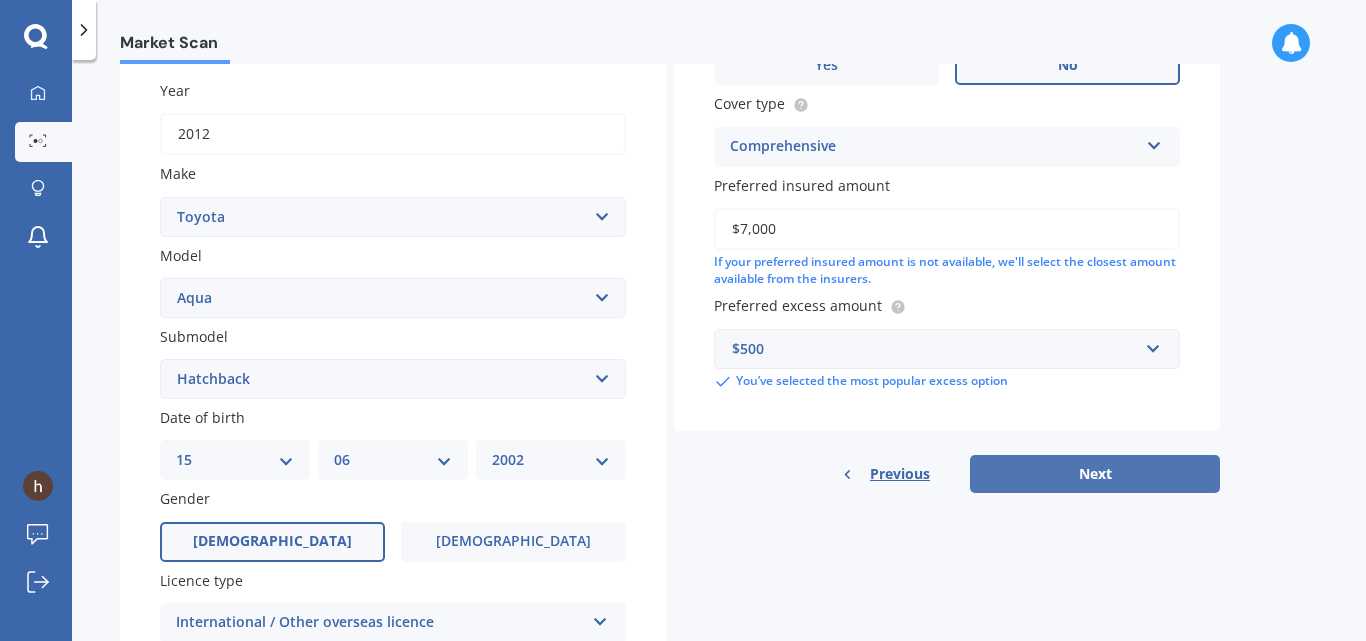 type on "$7,000" 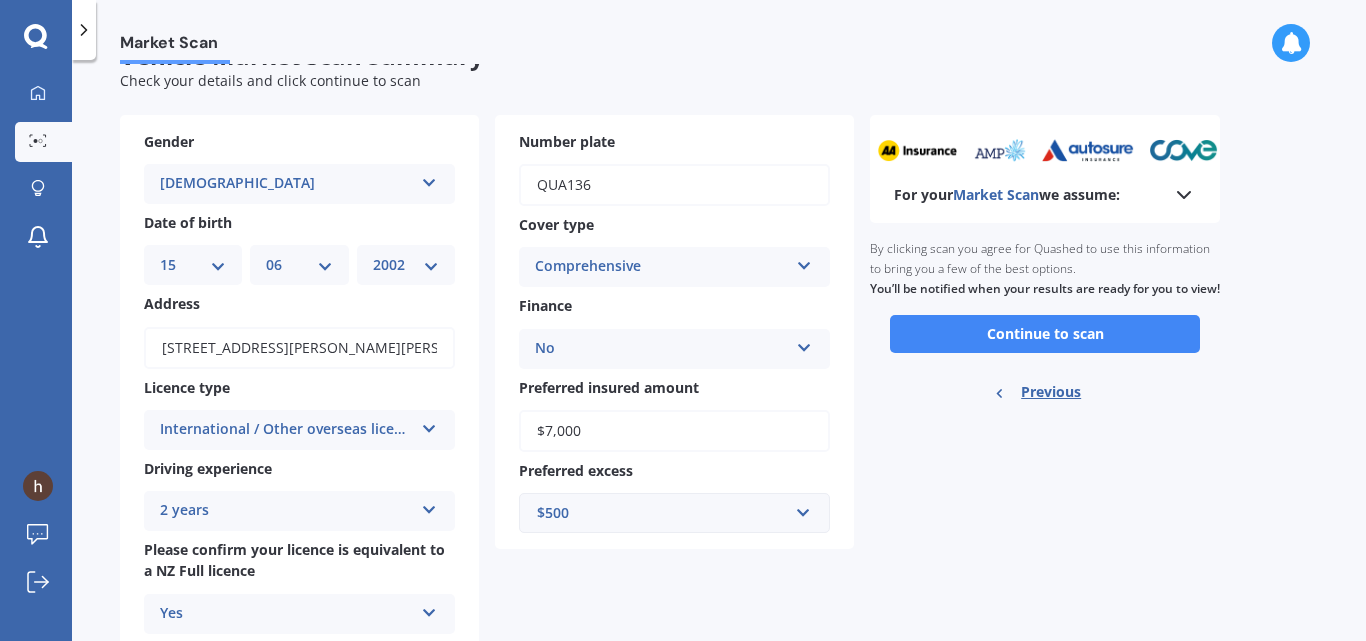 scroll, scrollTop: 0, scrollLeft: 0, axis: both 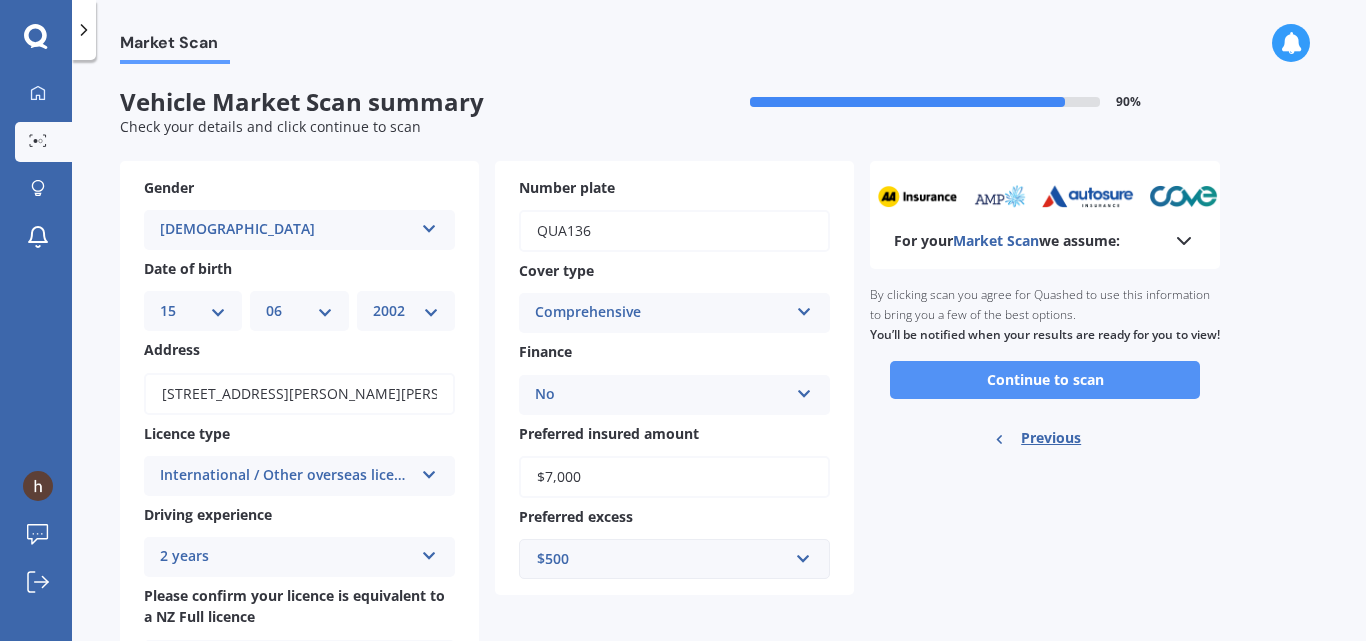 click on "Continue to scan" at bounding box center [1045, 380] 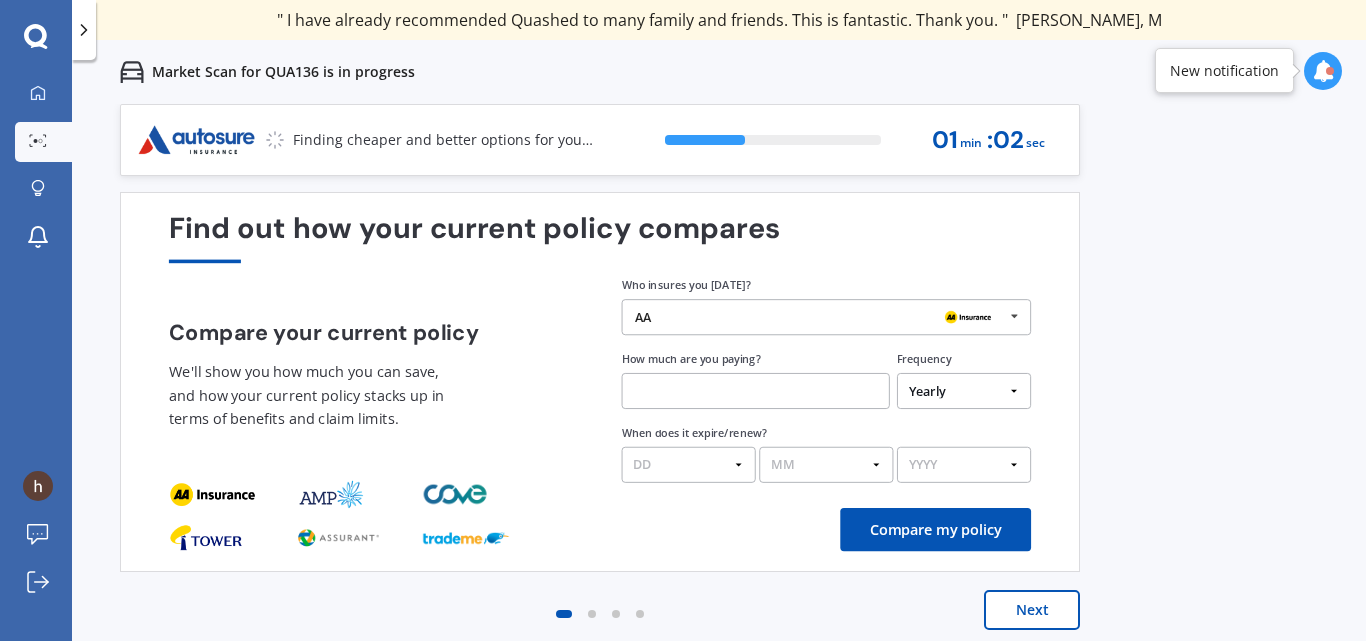click on "AA" at bounding box center (819, 317) 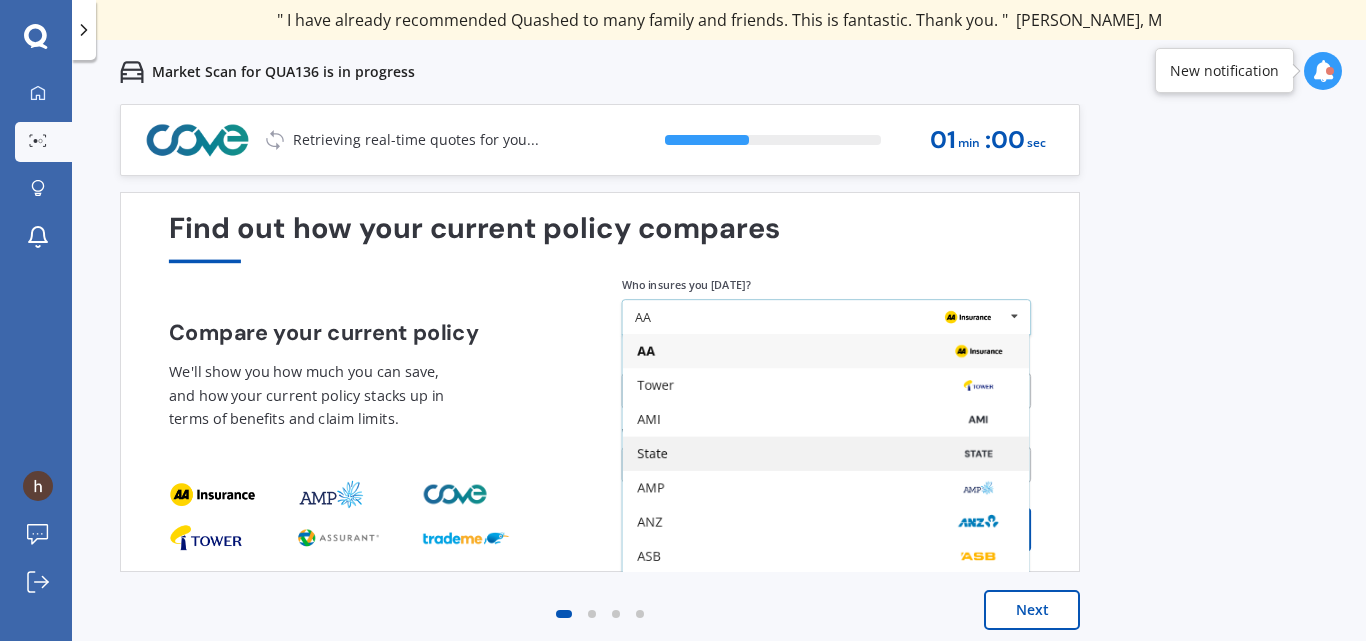 click on "State" at bounding box center [825, 454] 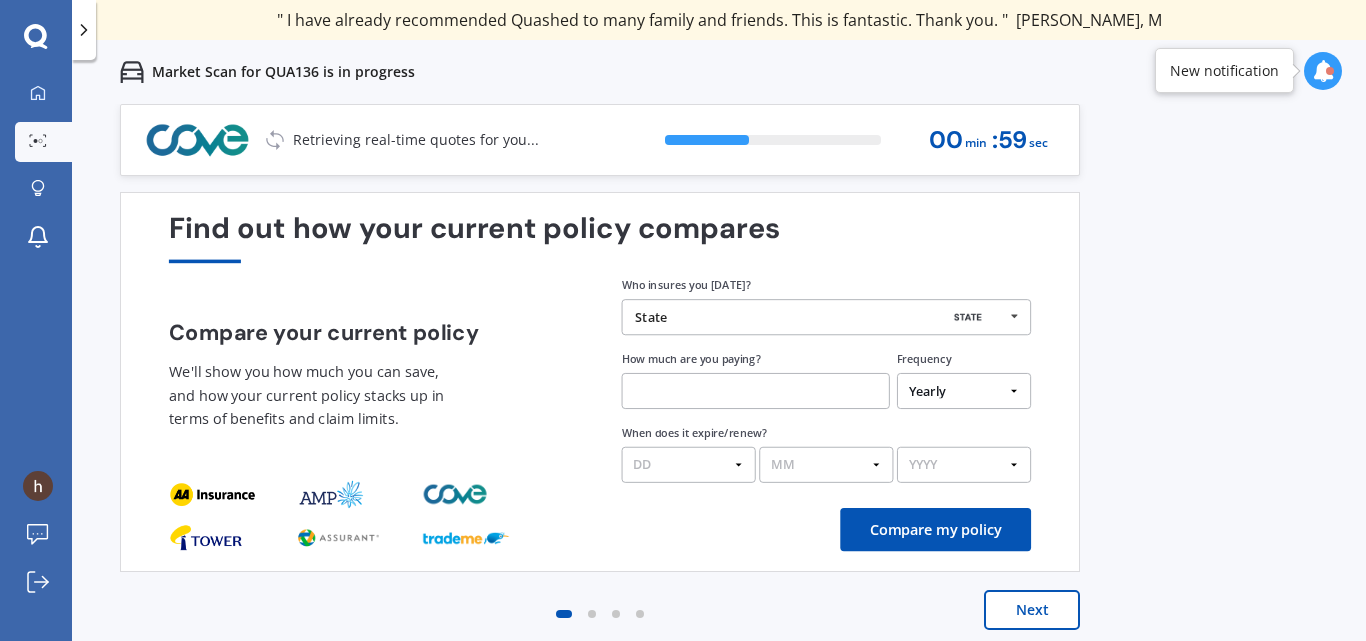 click at bounding box center [756, 391] 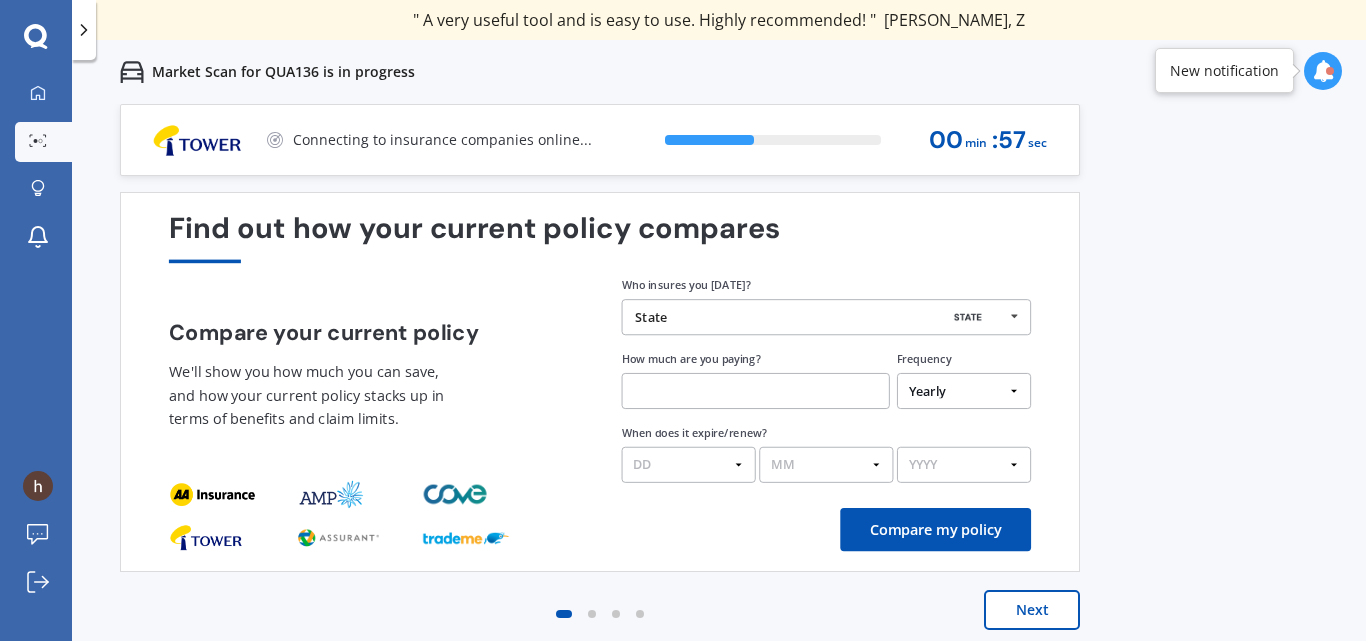 click on "Yearly Six-Monthly Quarterly Monthly Fortnightly Weekly One-Off" at bounding box center [964, 391] 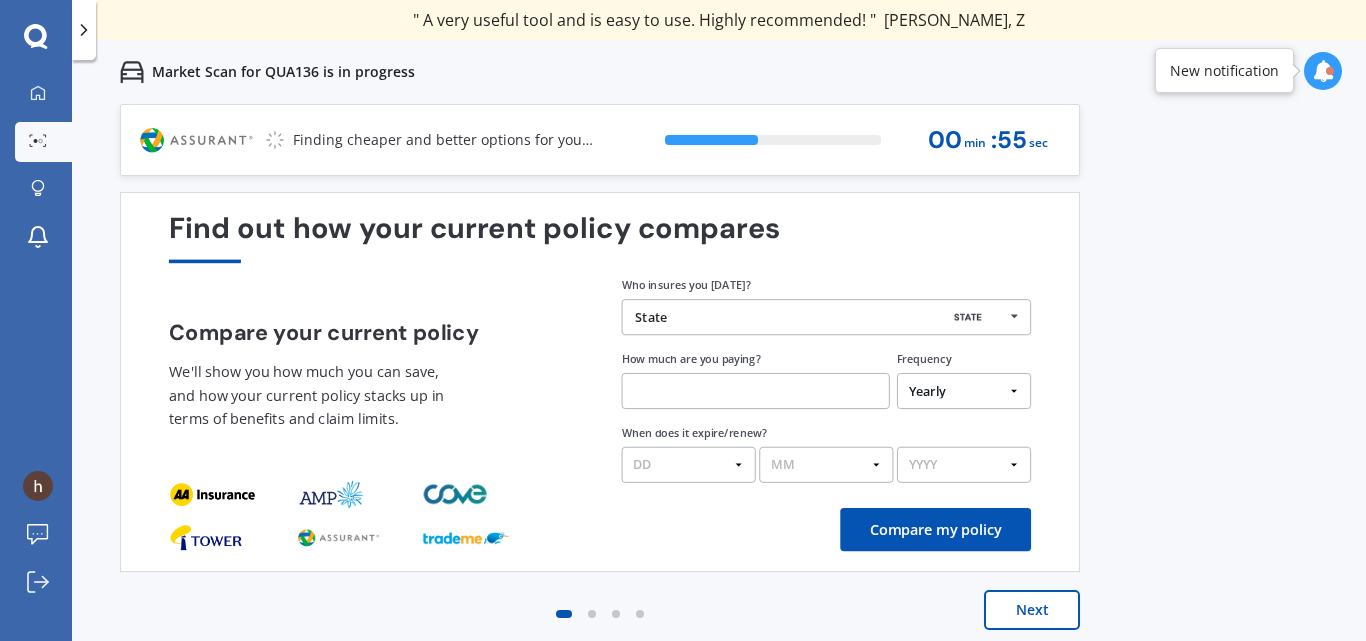 select on "Monthly" 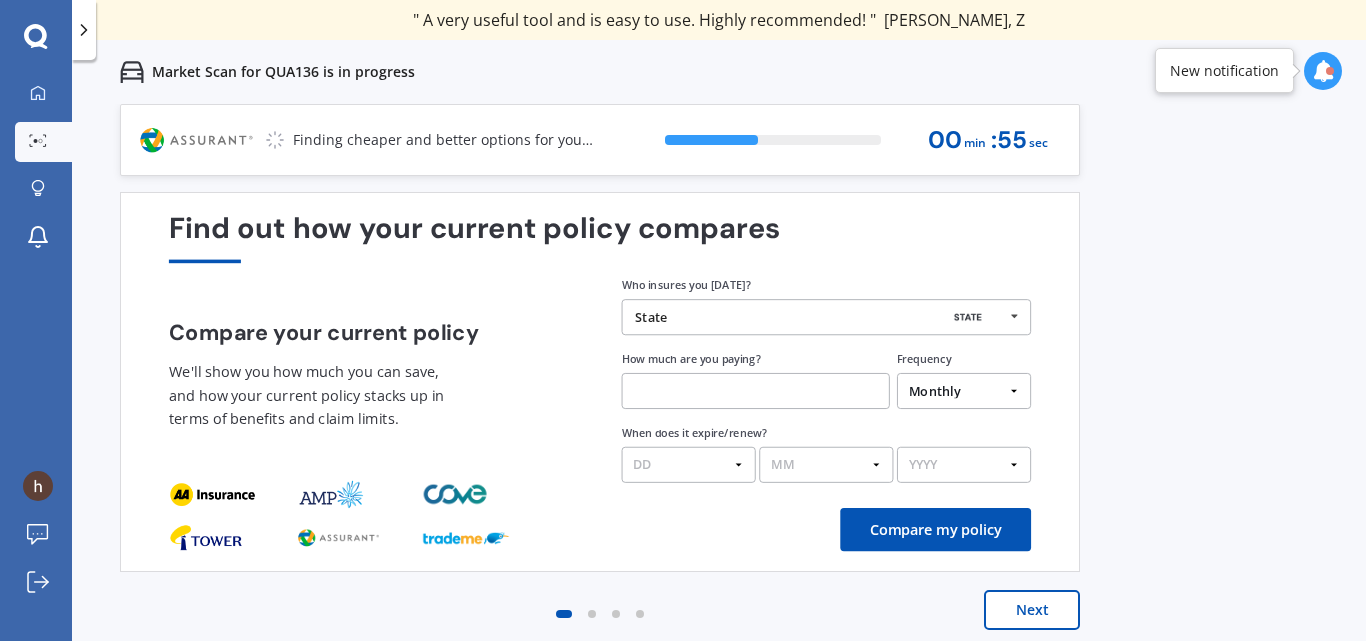 click on "Yearly Six-Monthly Quarterly Monthly Fortnightly Weekly One-Off" at bounding box center [964, 391] 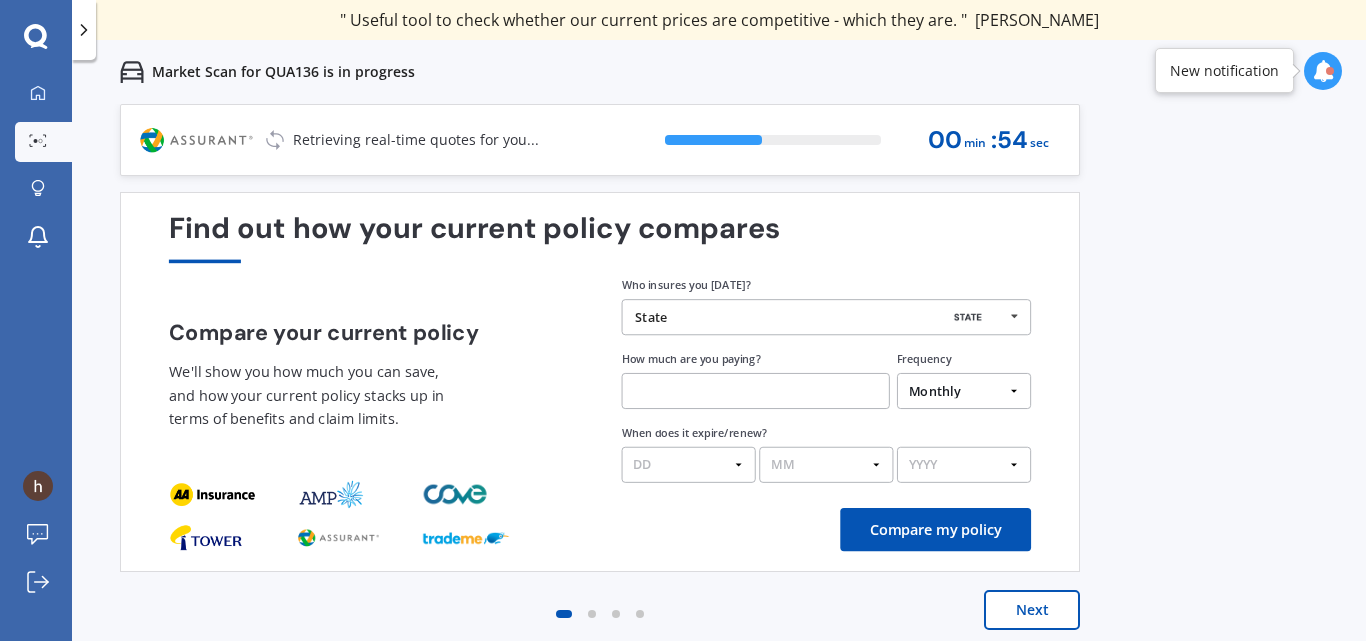 click at bounding box center (756, 391) 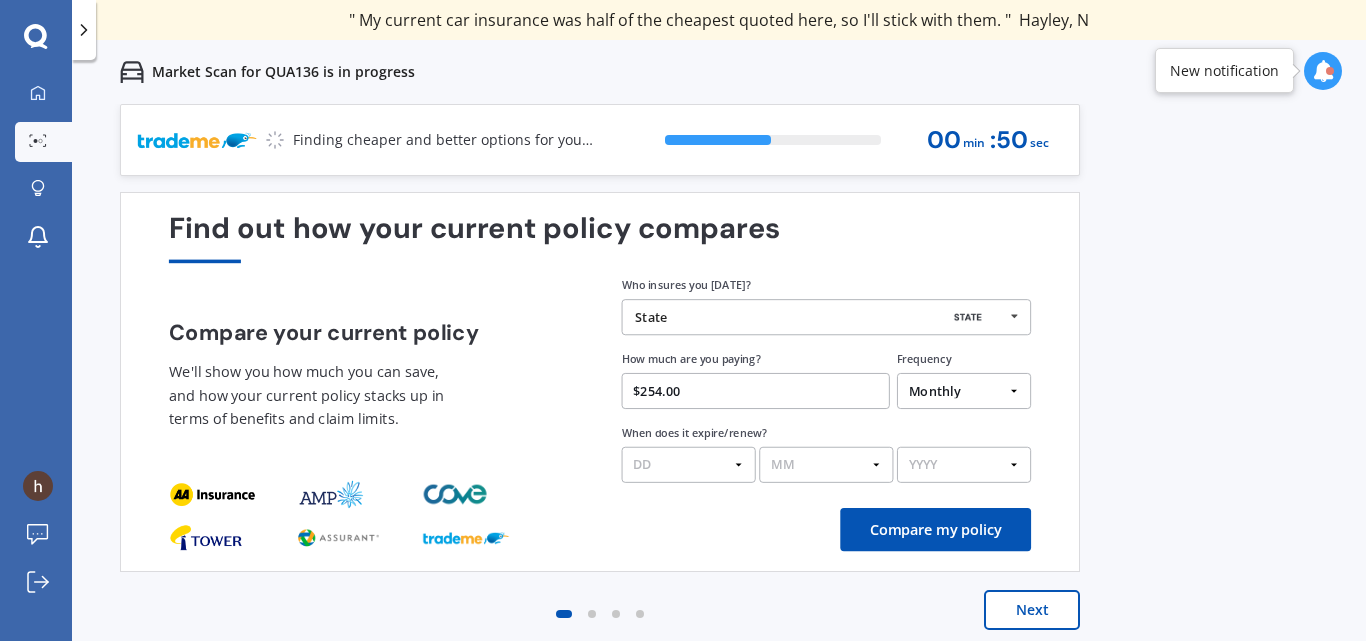 click on "$254.00" at bounding box center [756, 391] 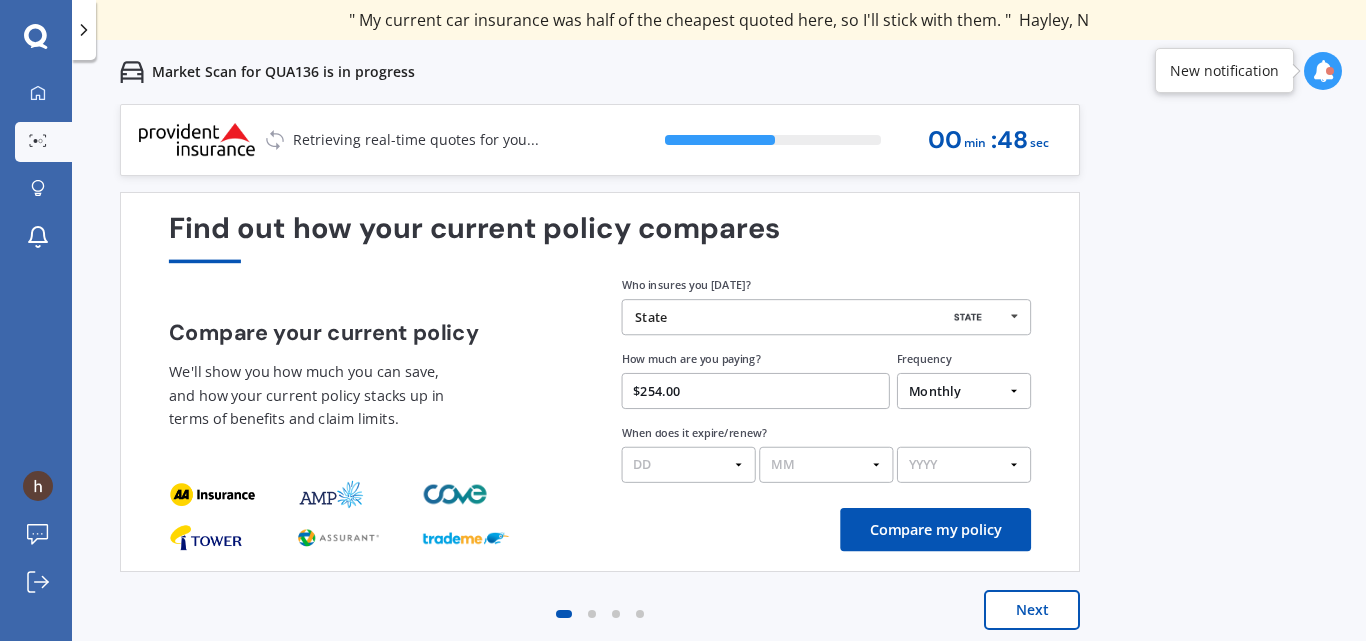 type on "$254.00" 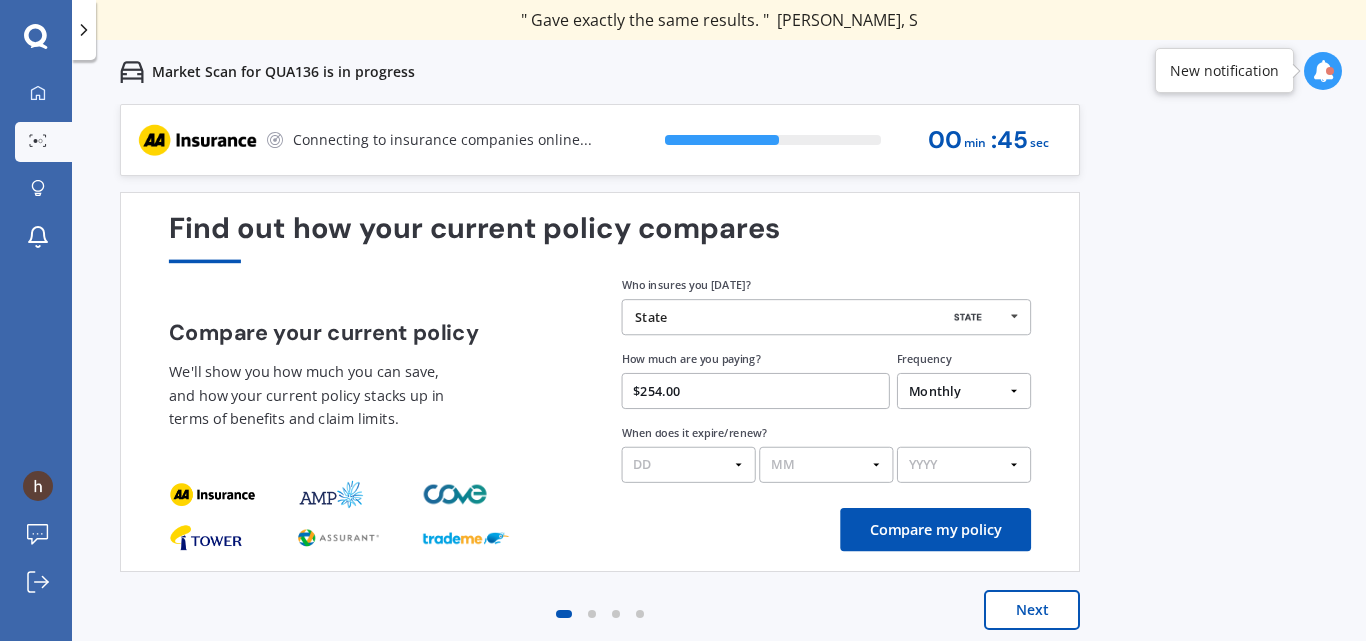 click on "MM 01 02 03 04 05 06 07 08 09 10 11 12" at bounding box center (826, 465) 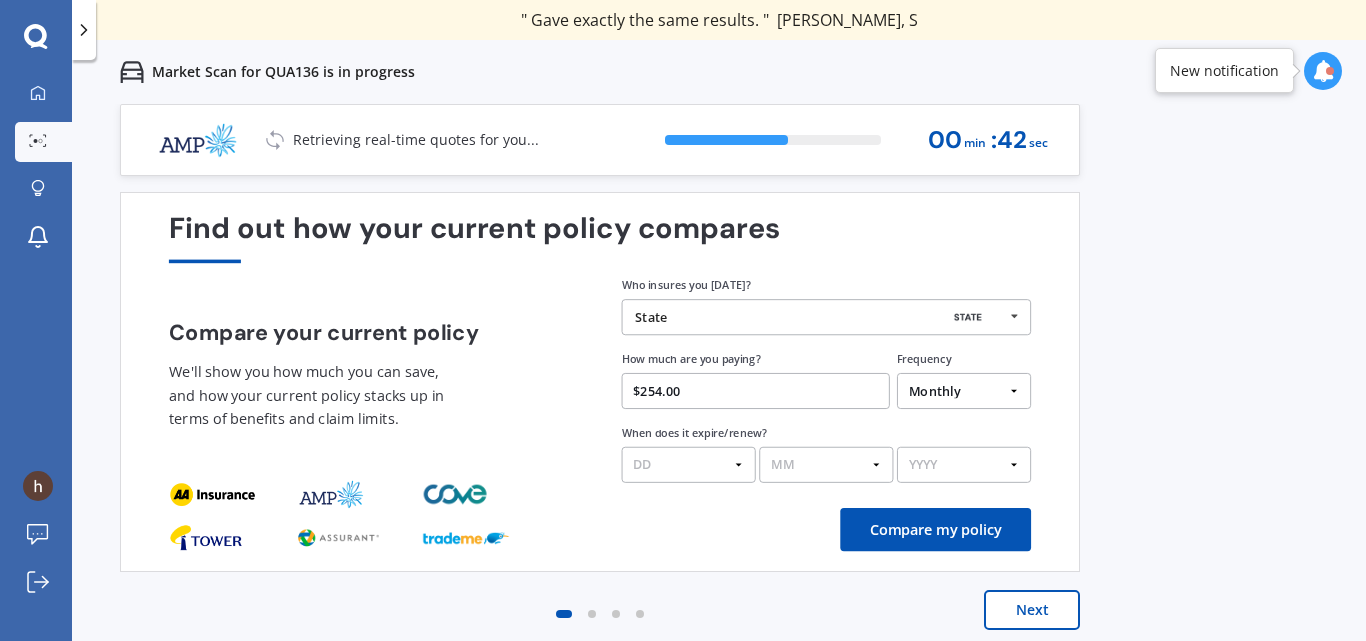 select on "05" 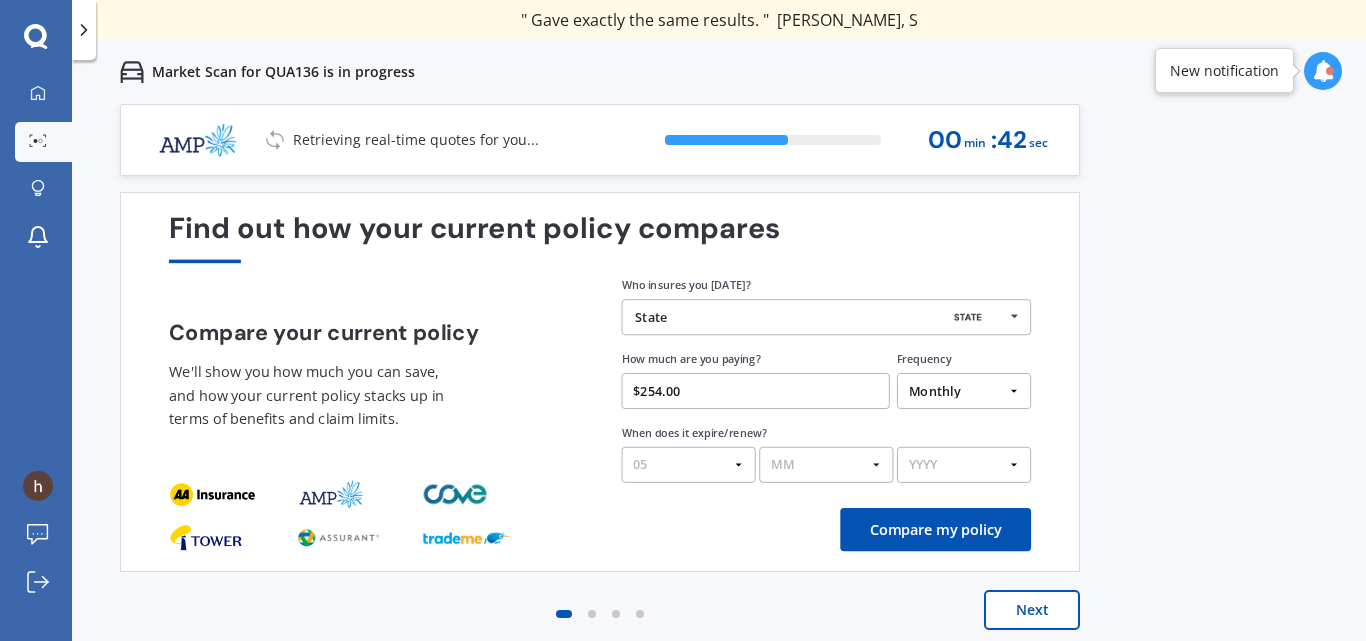 click on "DD 01 02 03 04 05 06 07 08 09 10 11 12 13 14 15 16 17 18 19 20 21 22 23 24 25 26 27 28 29 30 31" at bounding box center (689, 465) 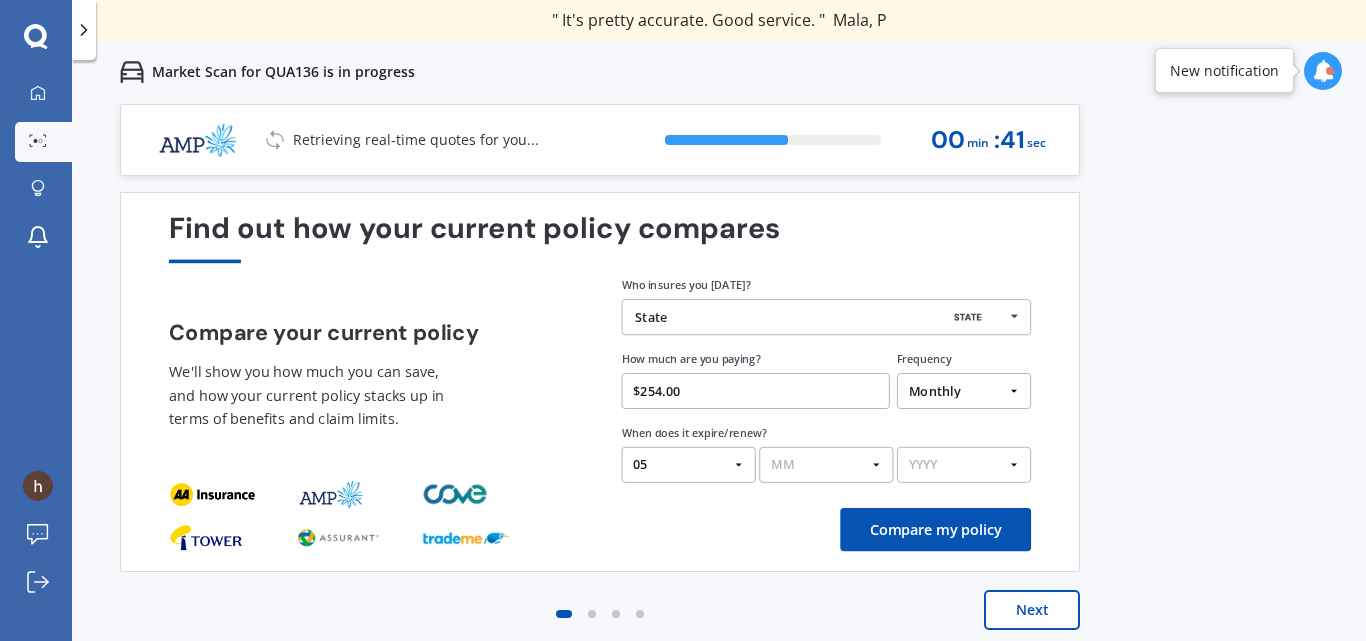 click on "MM 01 02 03 04 05 06 07 08 09 10 11 12" at bounding box center (826, 465) 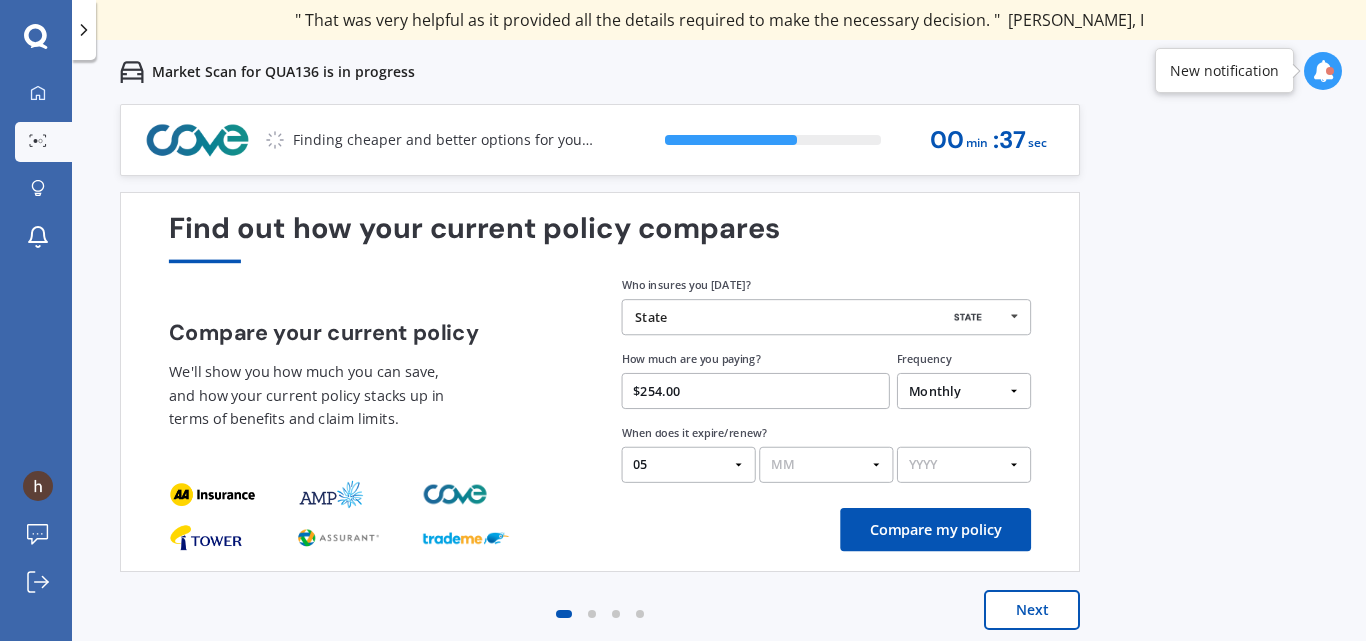 select on "08" 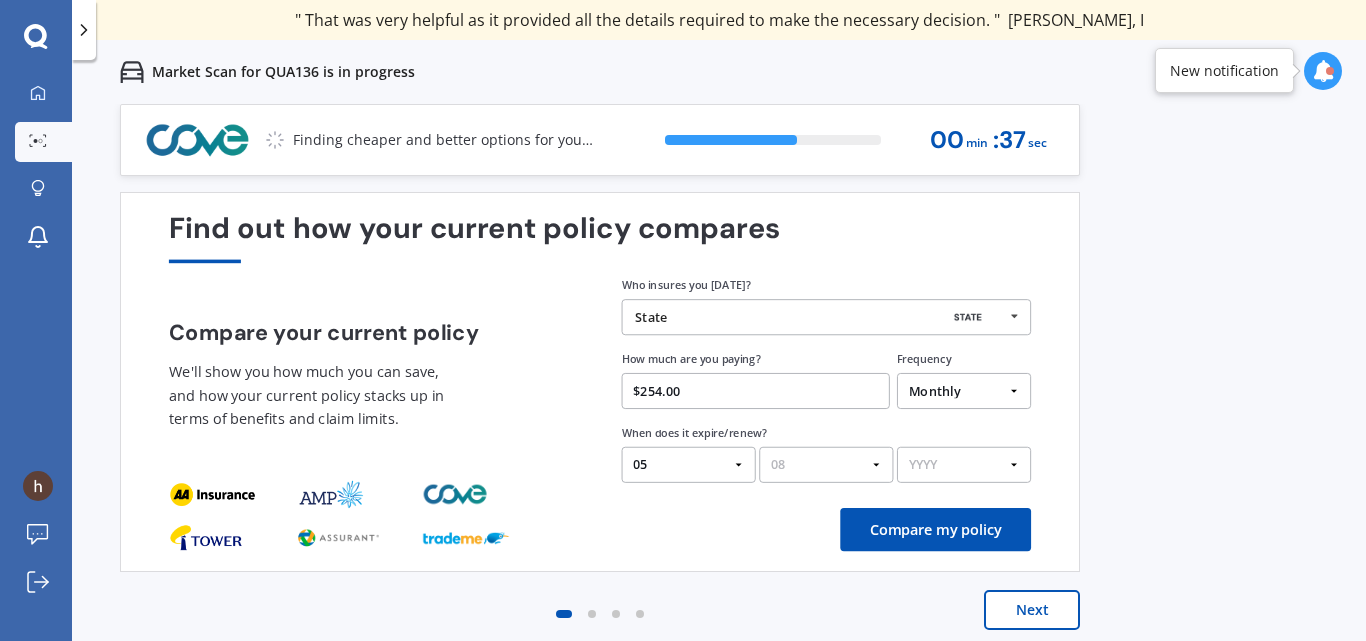 click on "MM 01 02 03 04 05 06 07 08 09 10 11 12" at bounding box center (826, 465) 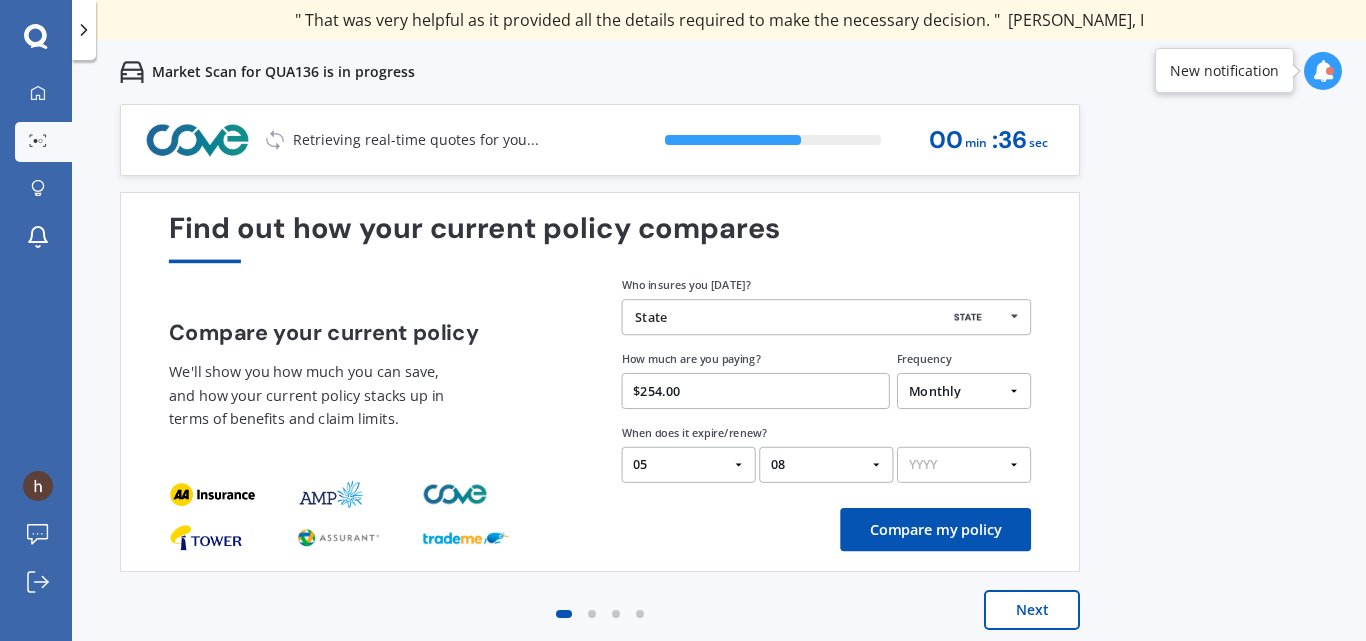 click on "YYYY 2026 2025 2024" at bounding box center [964, 465] 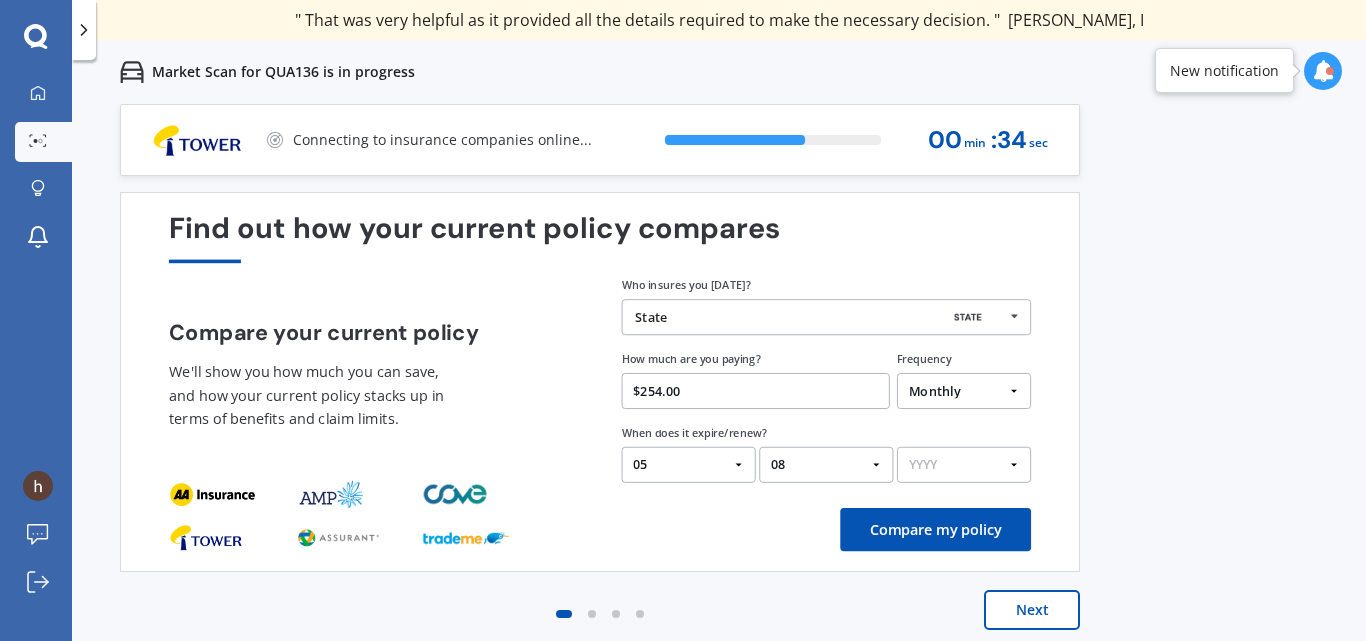 select on "2025" 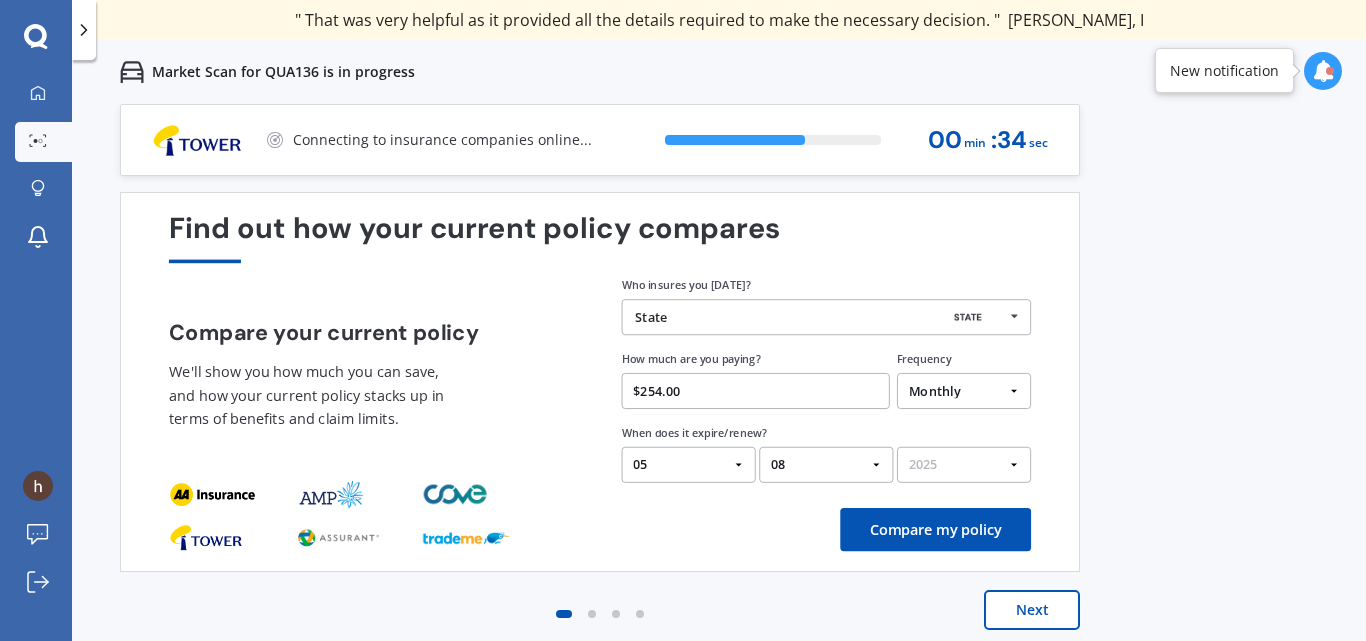click on "YYYY 2026 2025 2024" at bounding box center [964, 465] 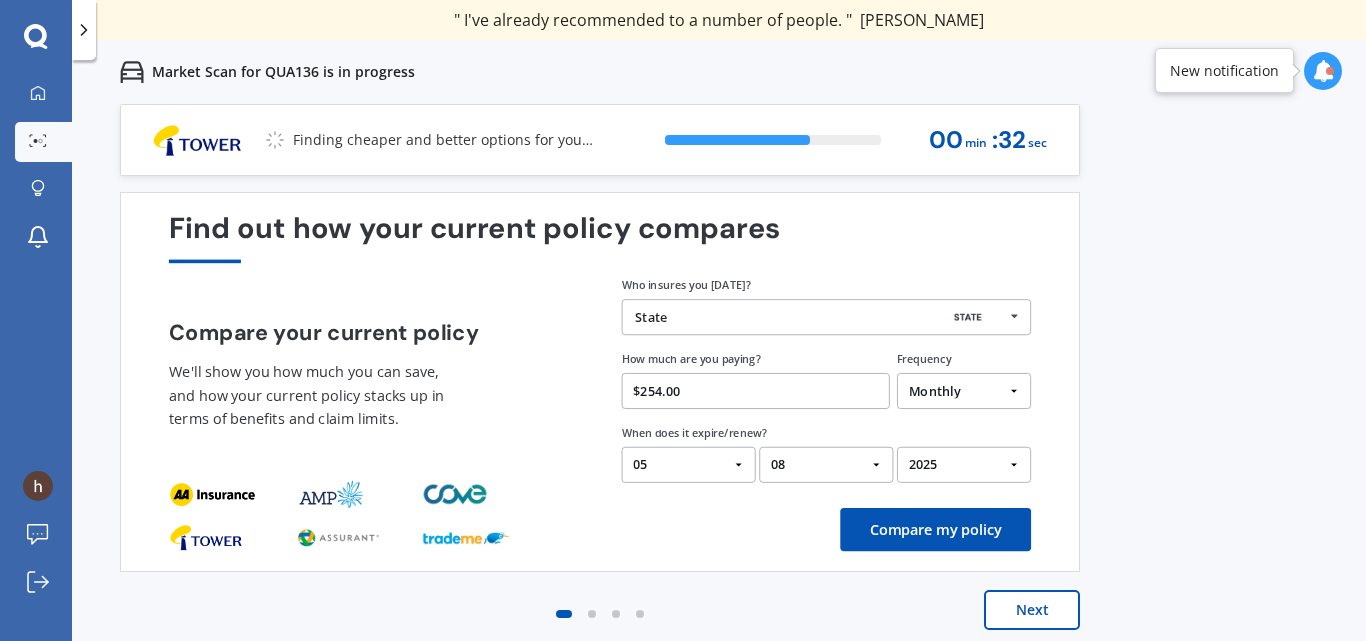 click on "Compare my policy" at bounding box center [935, 529] 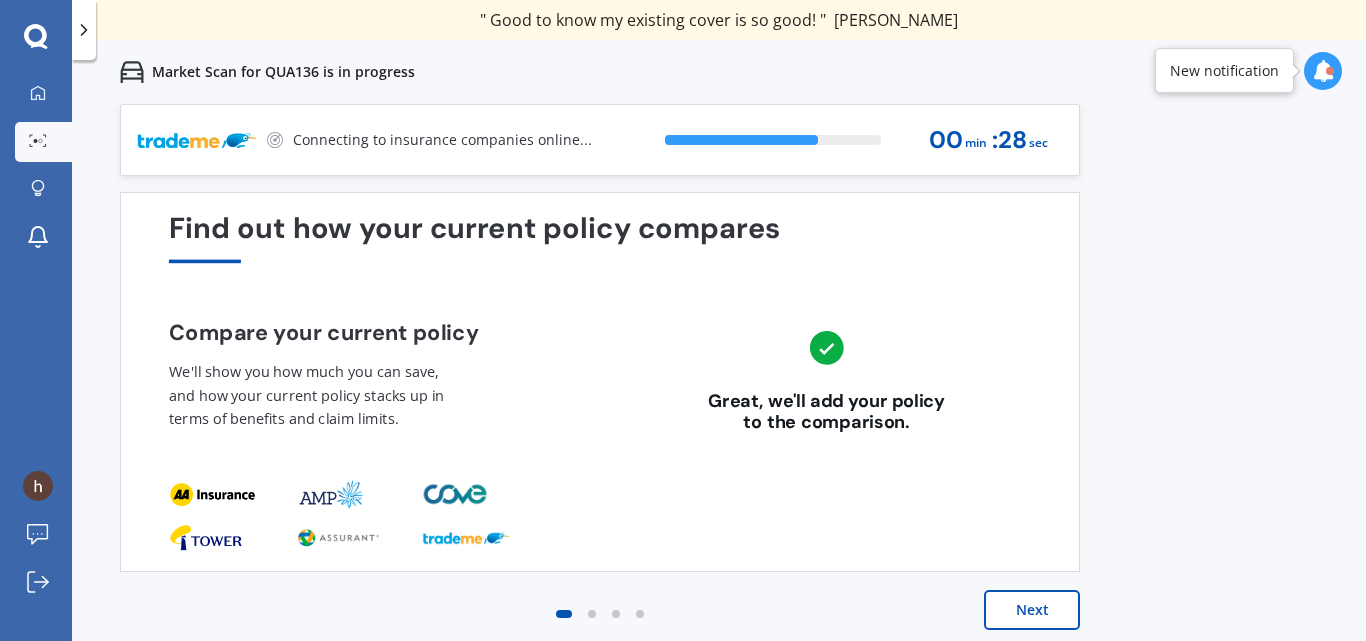 click on "Next" at bounding box center (1032, 610) 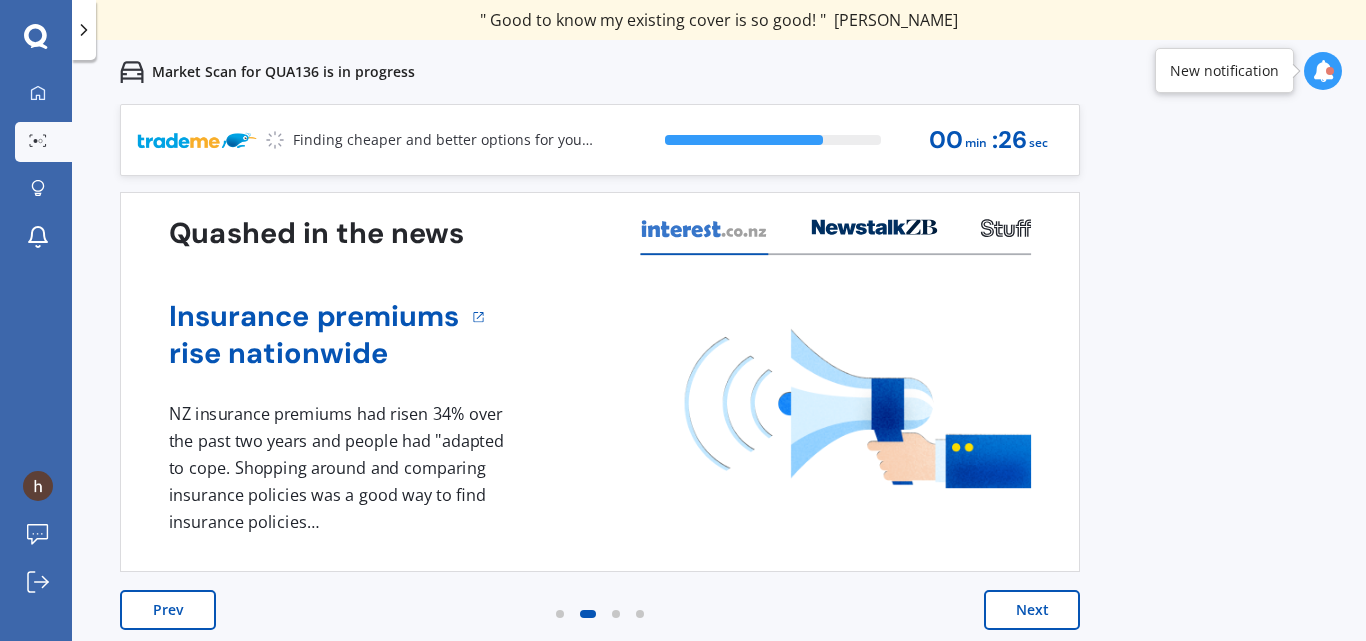 click on "Next" at bounding box center (1032, 610) 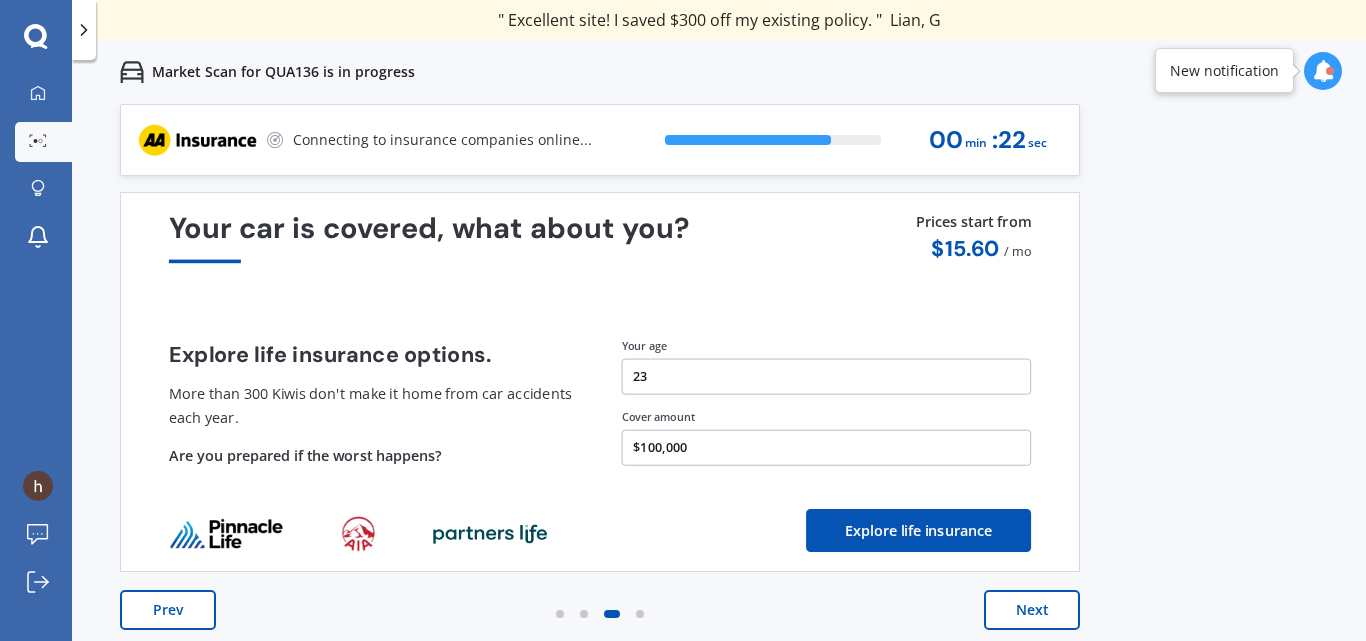click on "Next" at bounding box center (1032, 610) 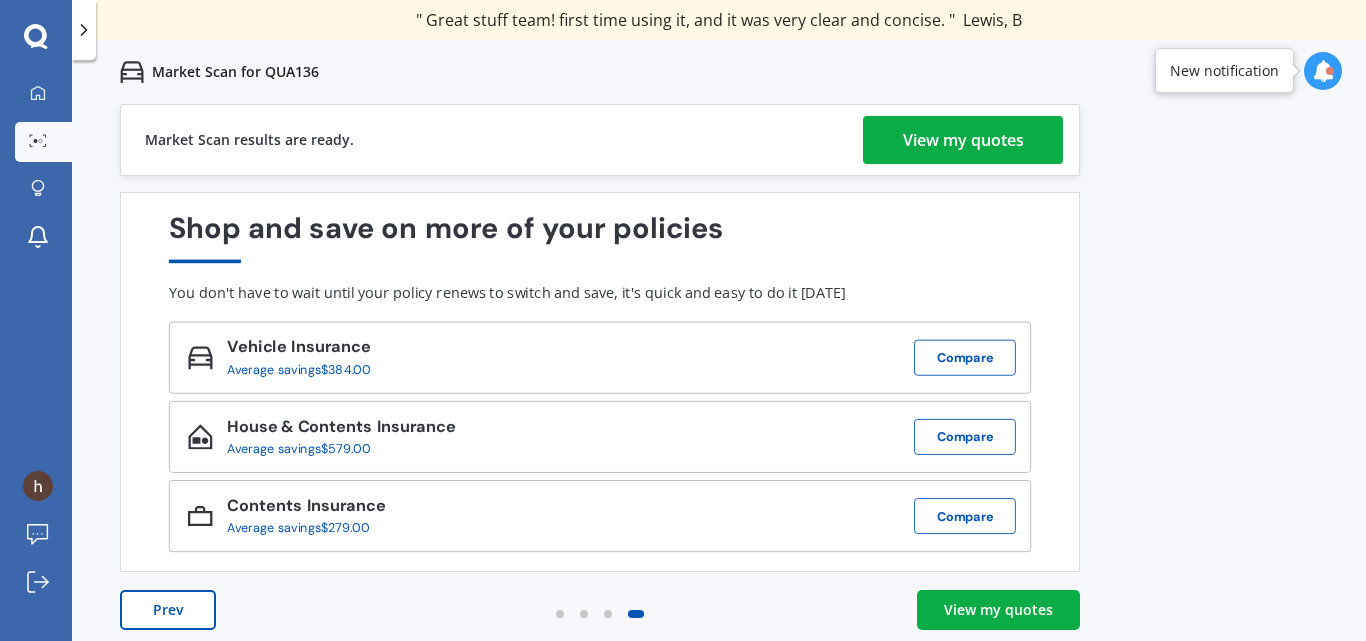 click on "View my quotes" at bounding box center [998, 610] 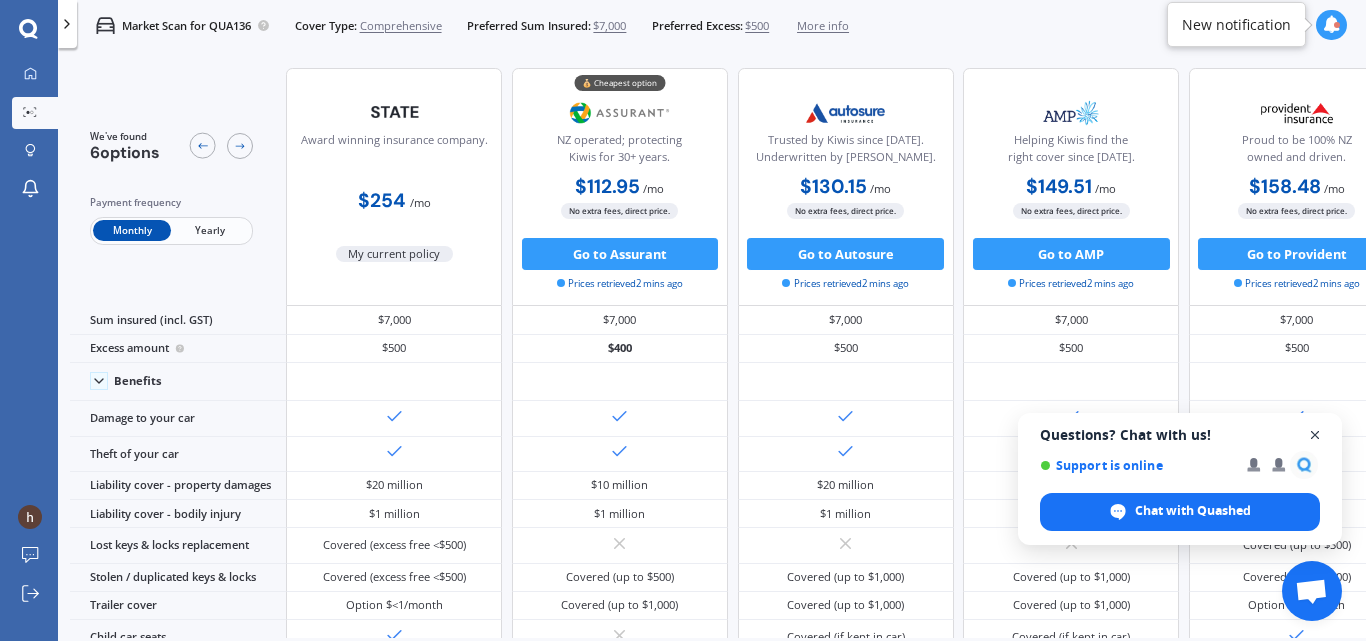 click at bounding box center [1315, 435] 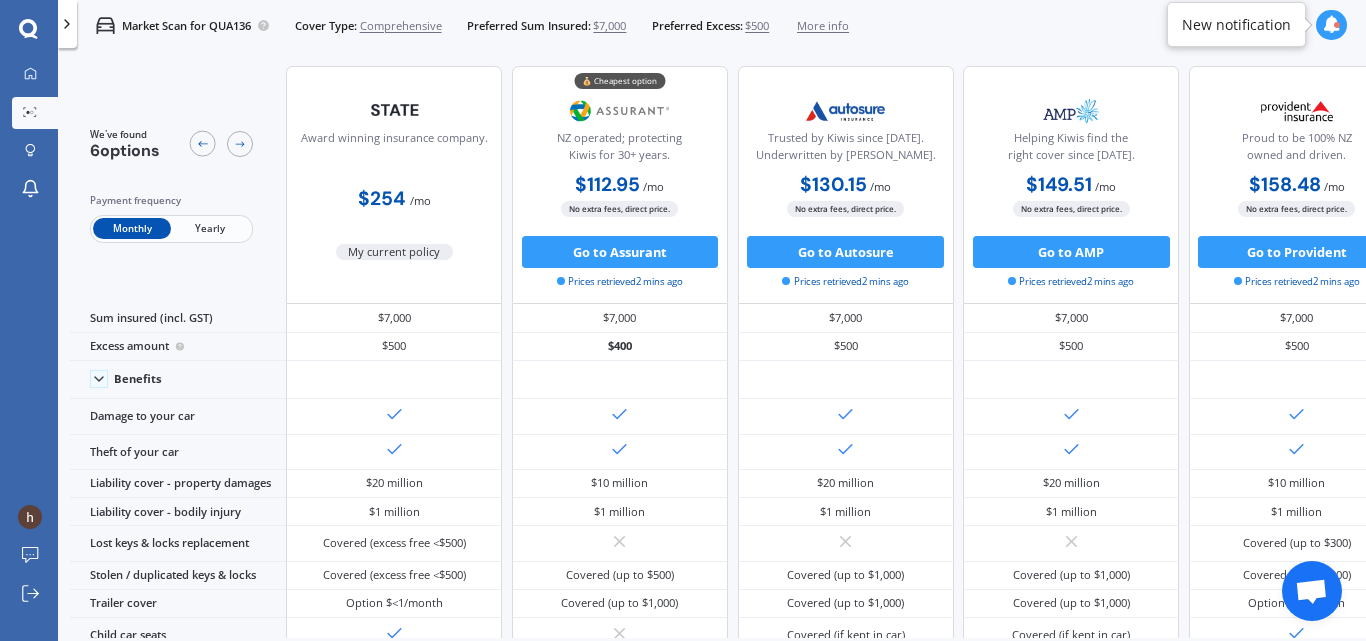 scroll, scrollTop: 0, scrollLeft: 0, axis: both 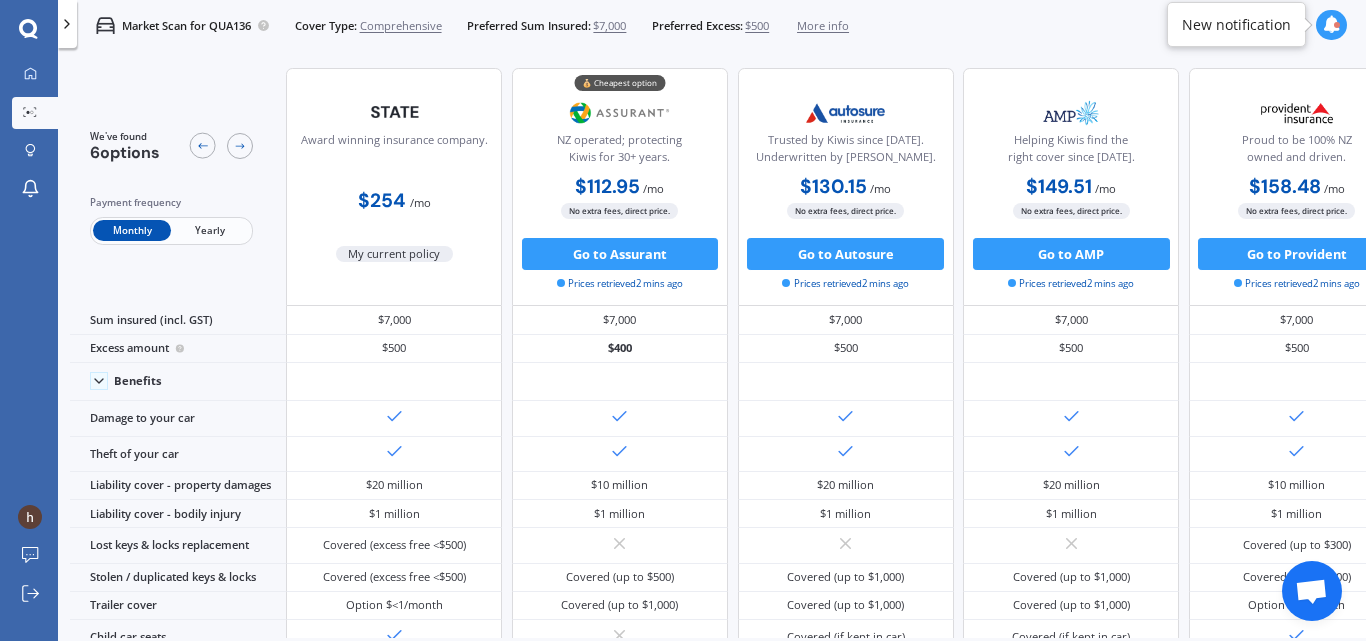 click on "Market Scan for QUA136  Cover Type:   Comprehensive Preferred Sum Insured:   $7,000 Preferred Excess:   $500 More info" at bounding box center (463, 25) 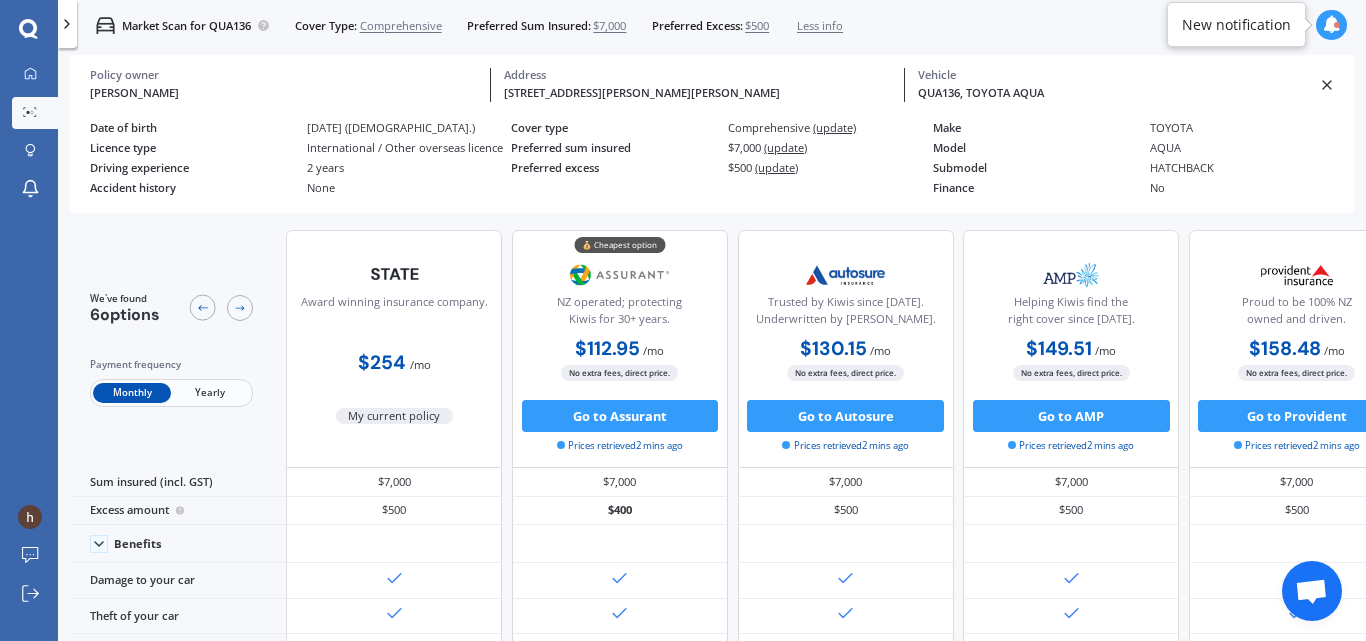 click on "(update)" at bounding box center (776, 167) 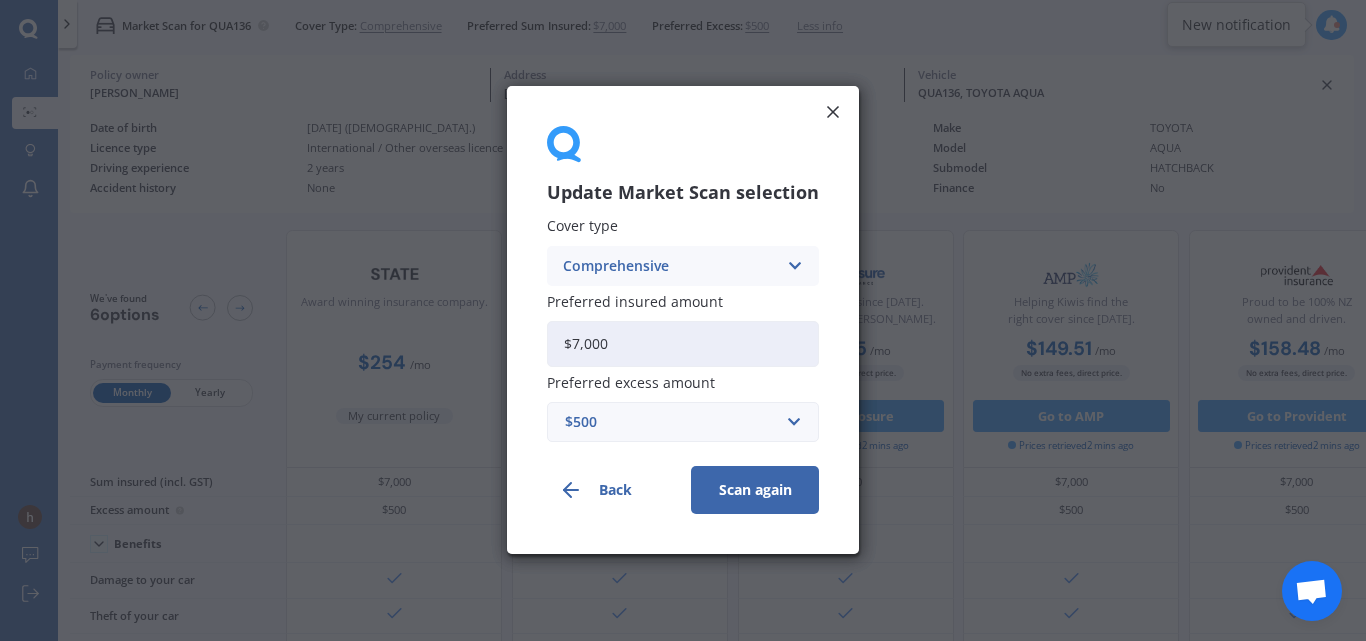 click on "$500" at bounding box center [671, 423] 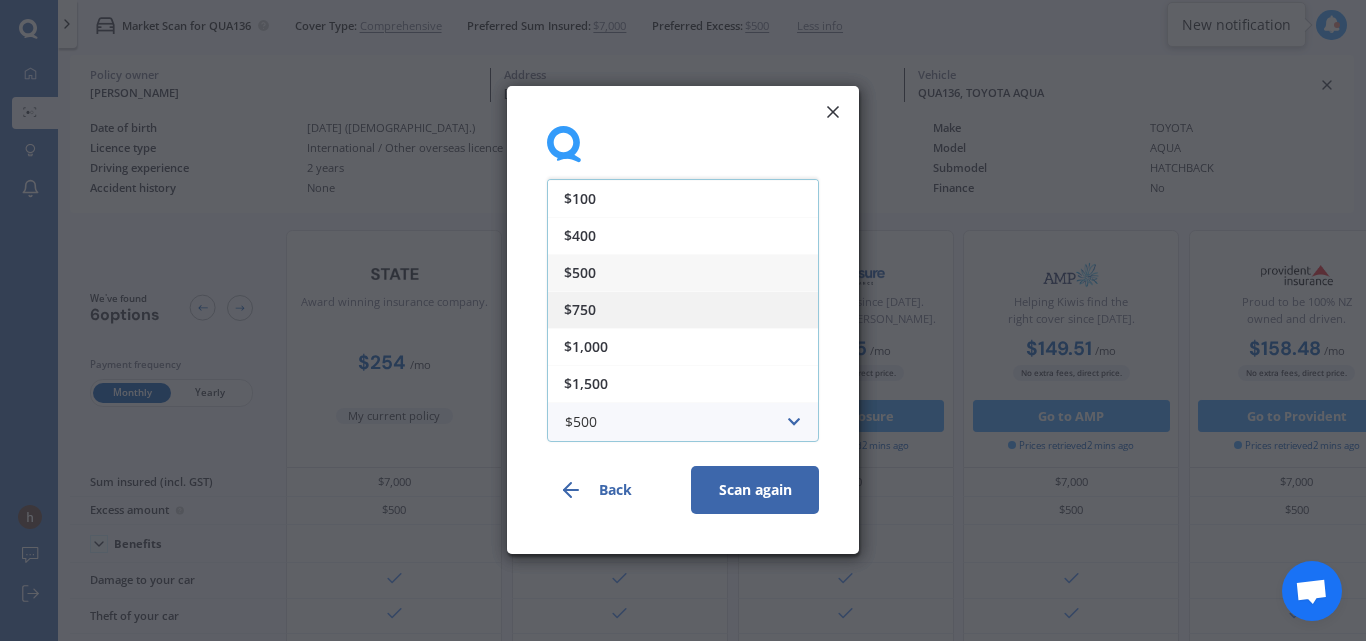 click on "$750" at bounding box center [683, 309] 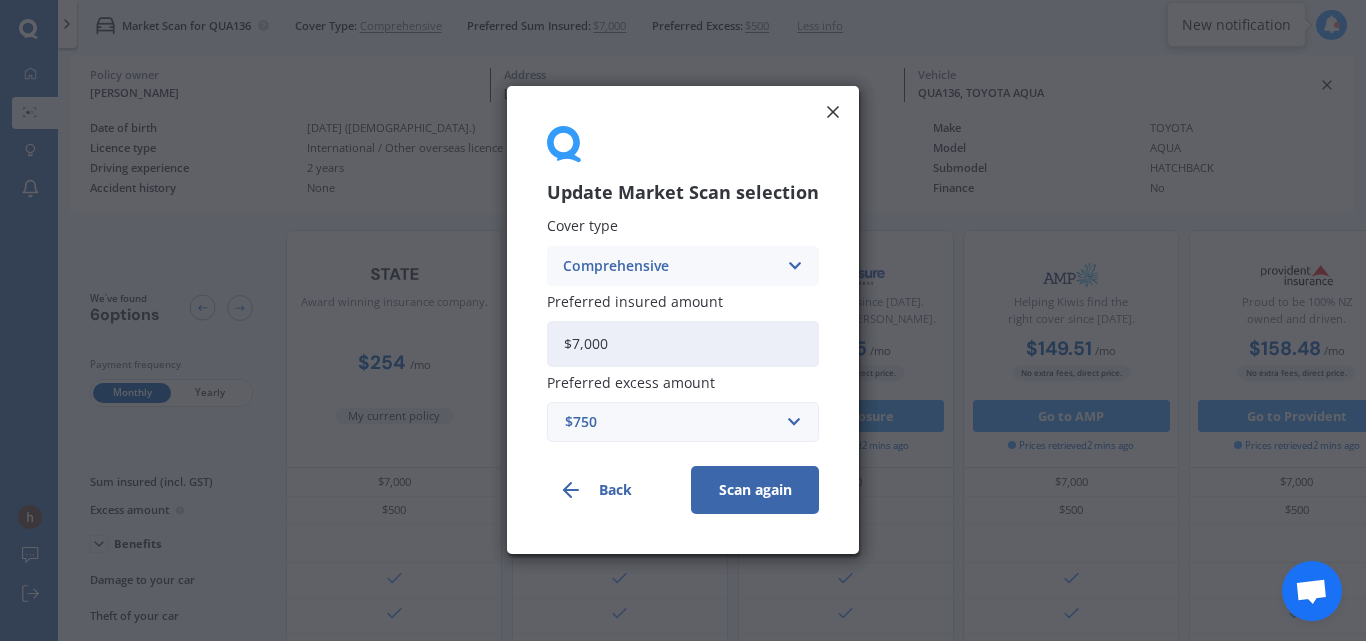 click on "Scan again" at bounding box center (755, 491) 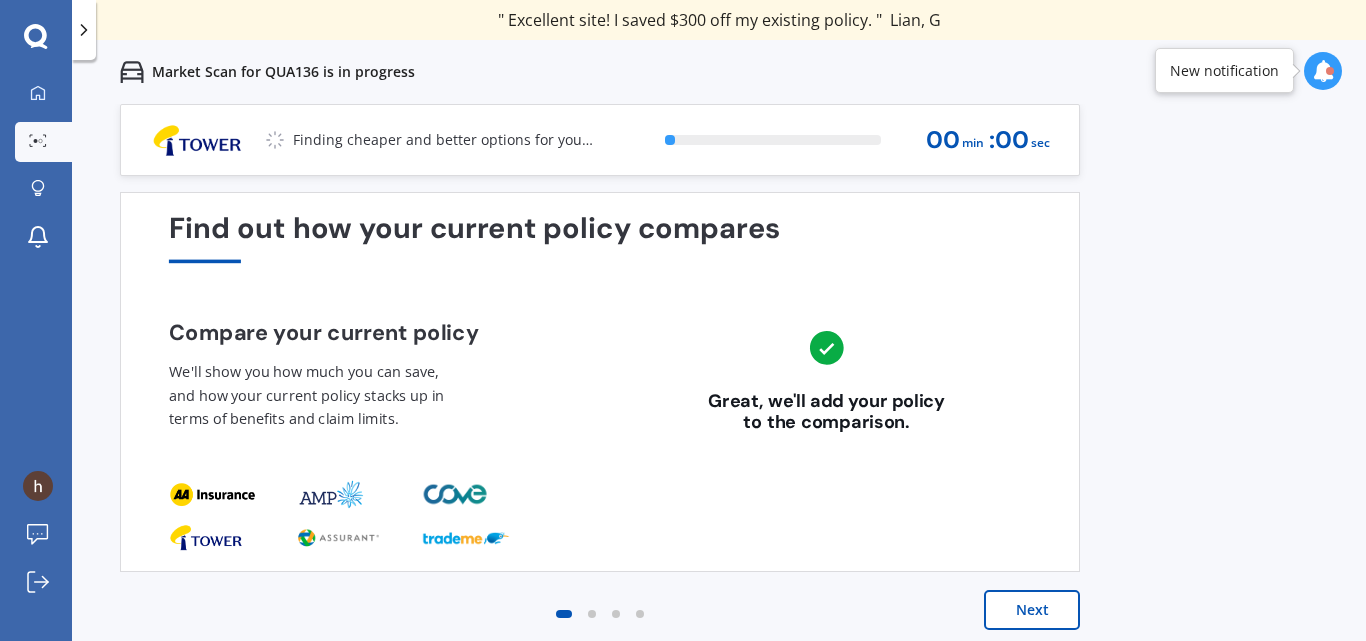 click on "Next" at bounding box center (1032, 610) 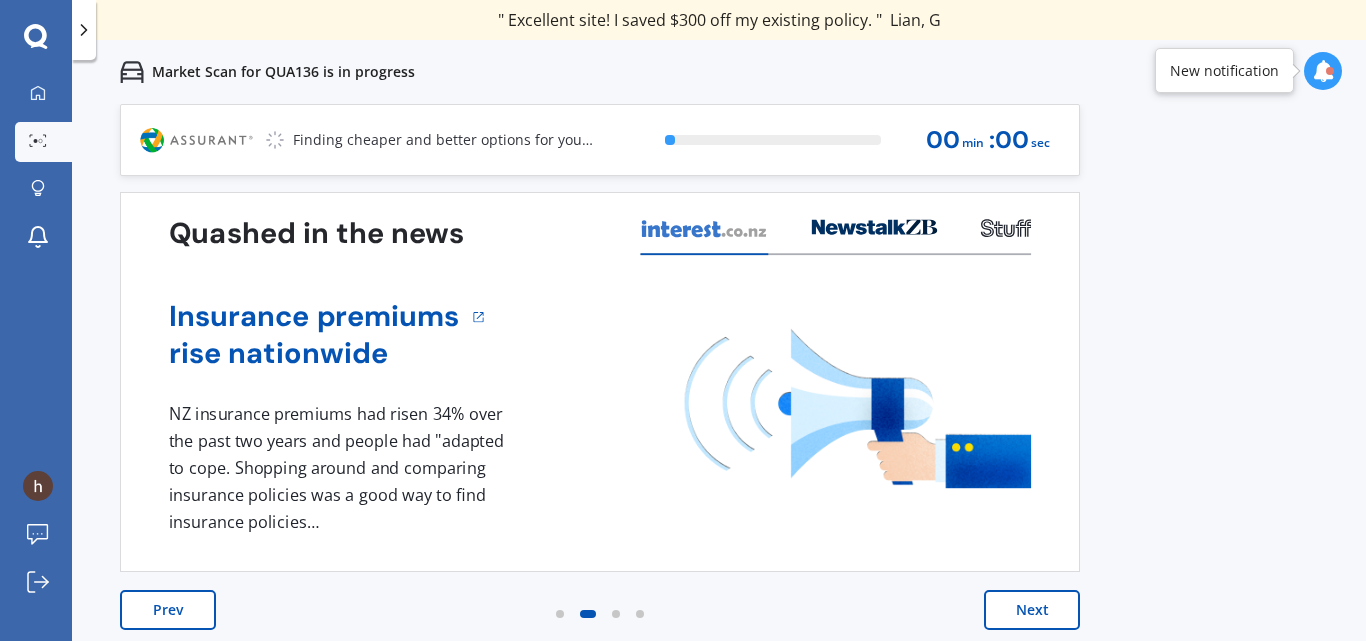 click on "Next" at bounding box center (1032, 610) 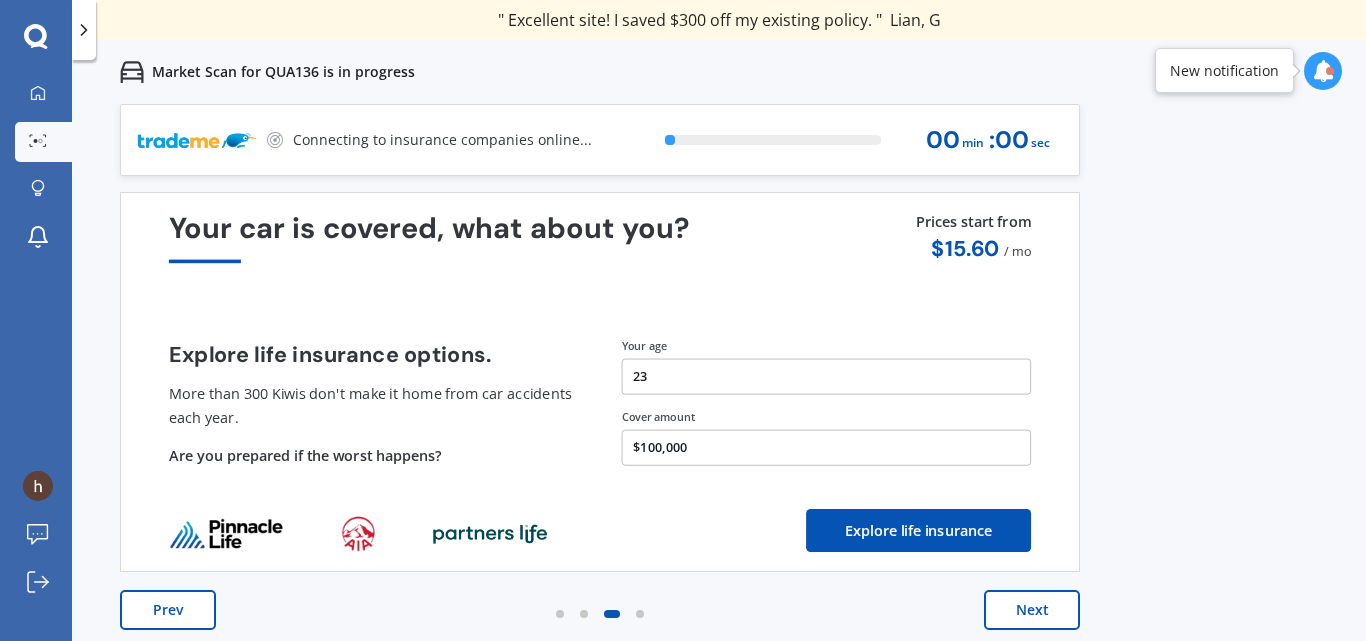 click on "Next" at bounding box center (1032, 610) 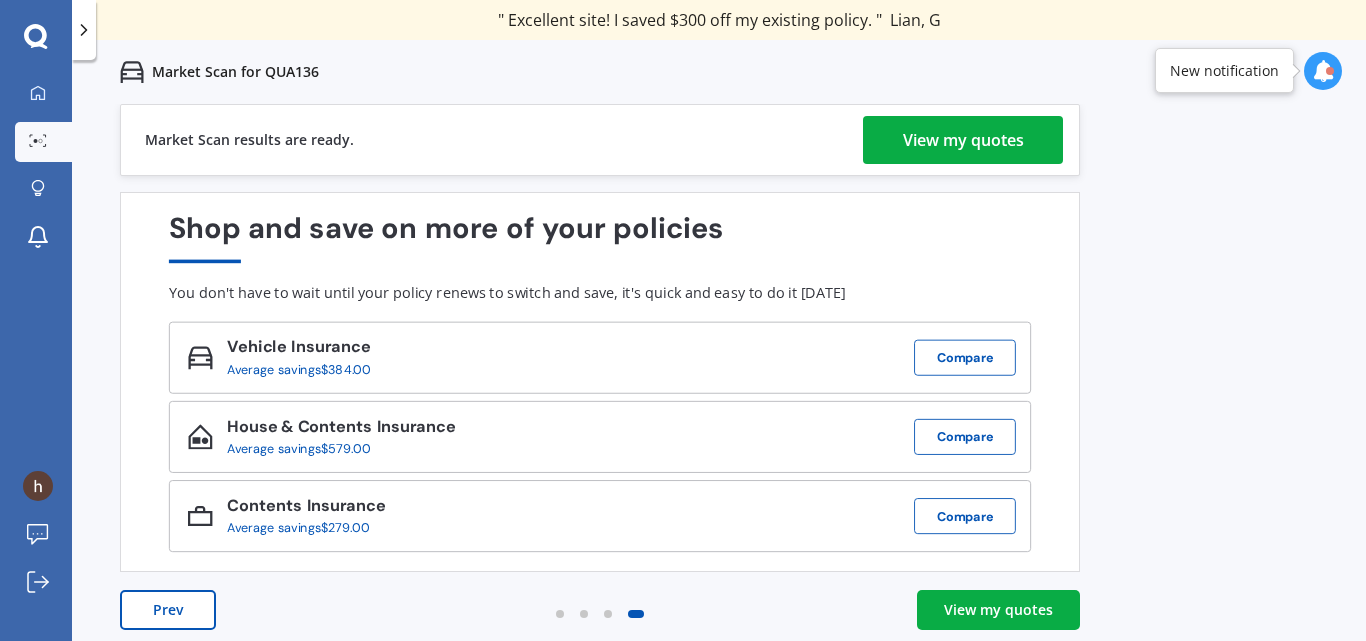 click on "View my quotes" at bounding box center [998, 610] 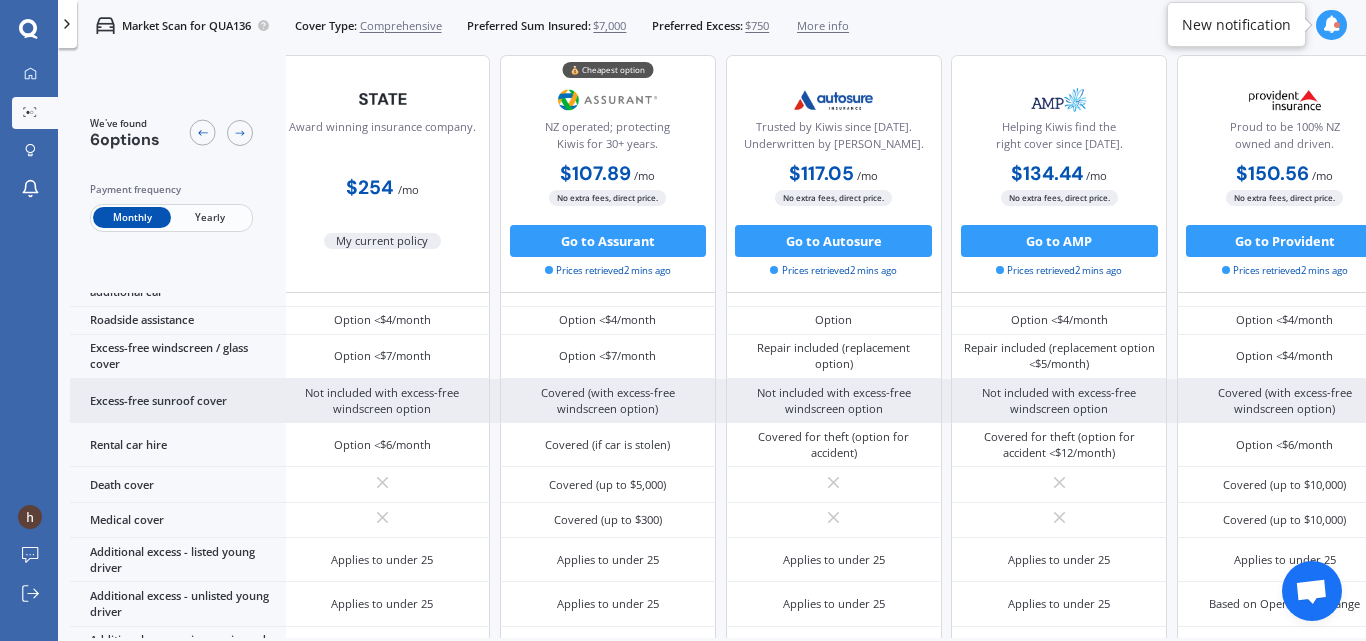 scroll, scrollTop: 690, scrollLeft: 16, axis: both 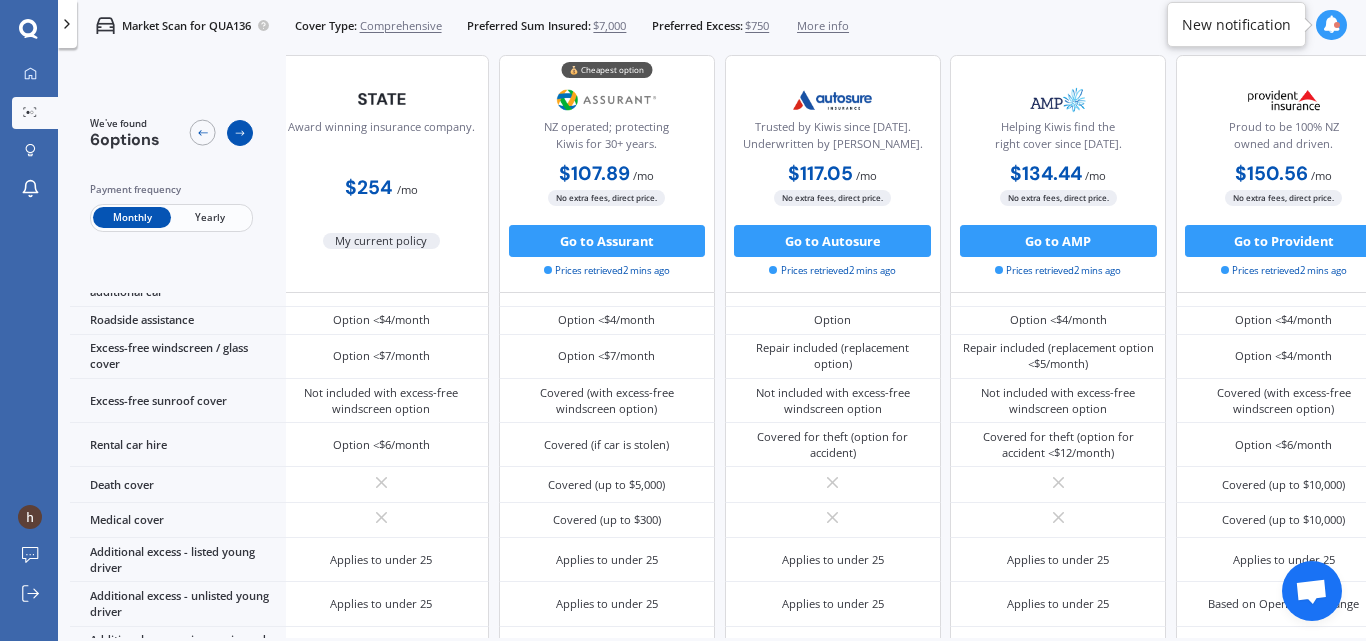 click at bounding box center [240, 134] 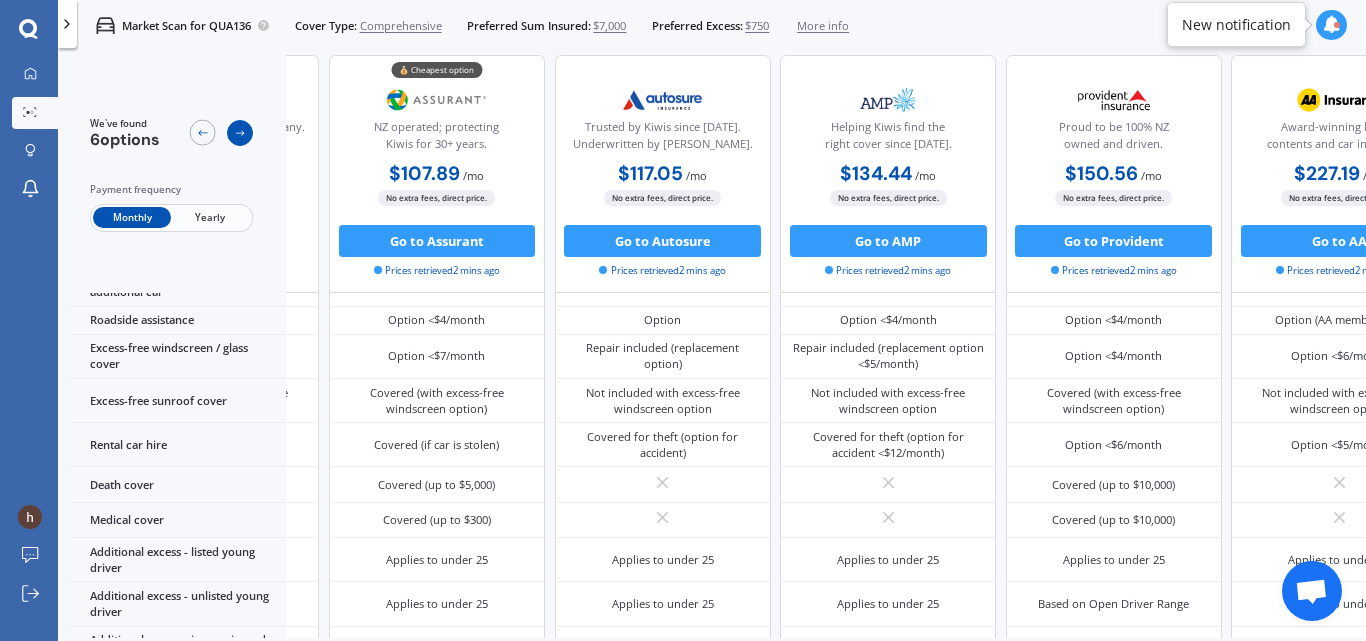 scroll, scrollTop: 690, scrollLeft: 286, axis: both 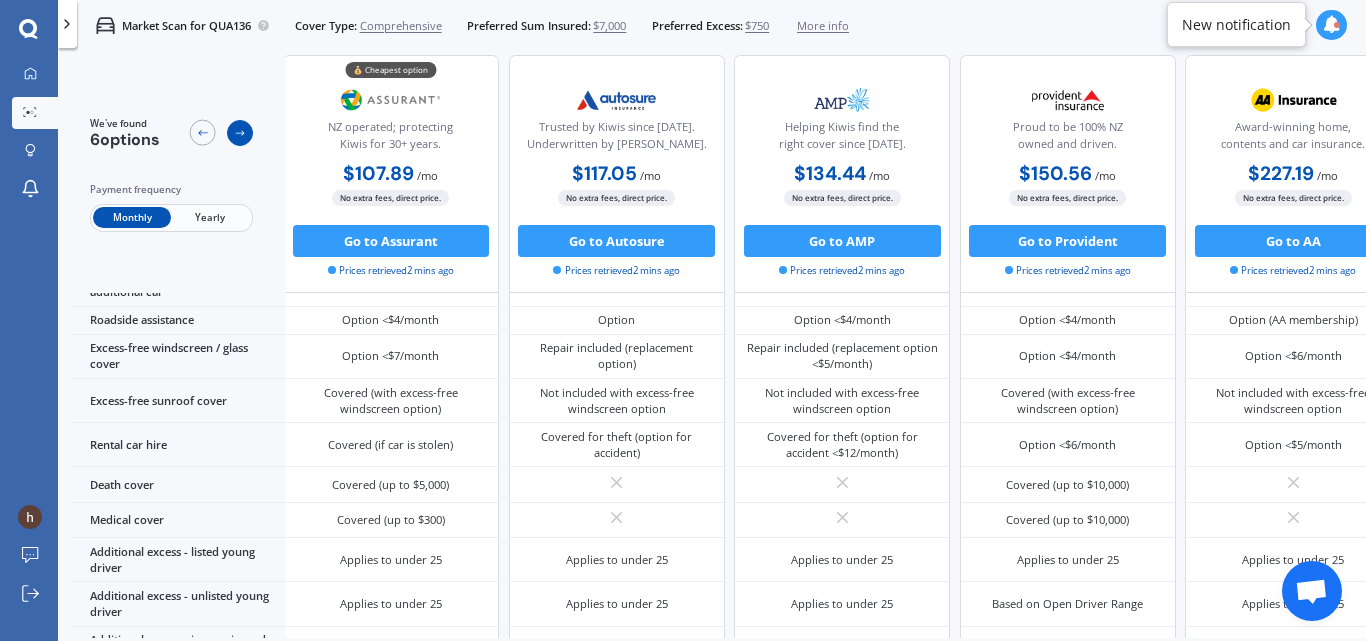 click at bounding box center (240, 134) 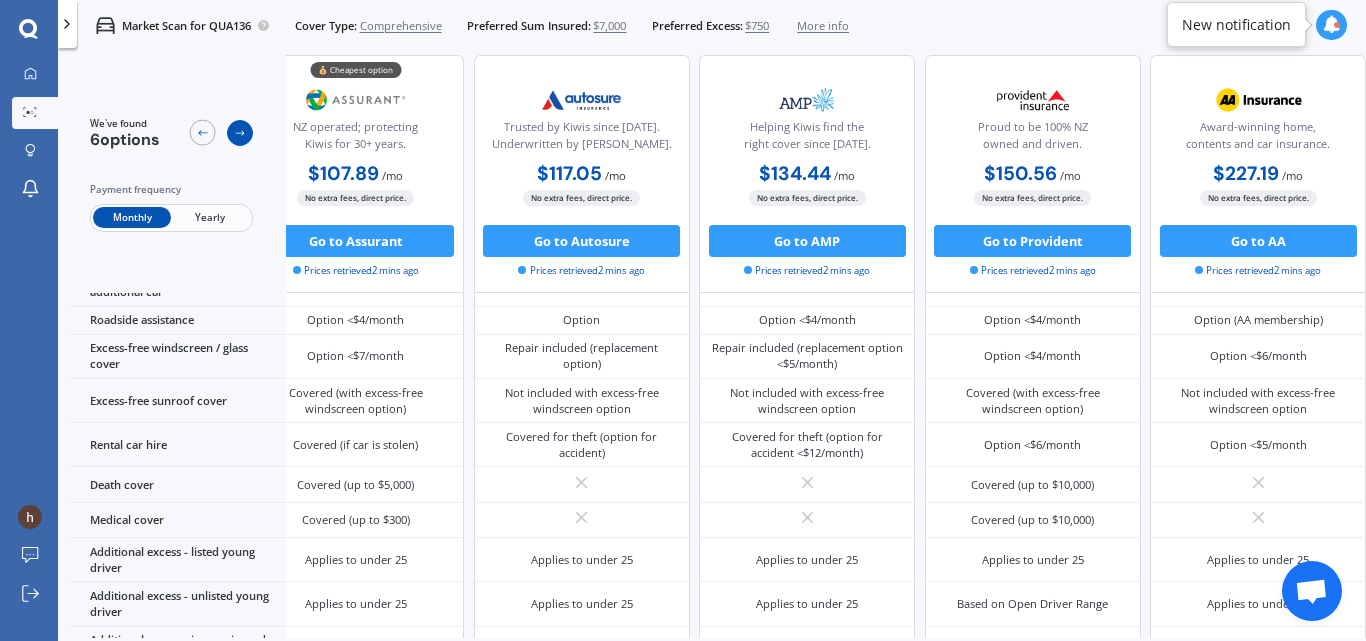 click at bounding box center (240, 134) 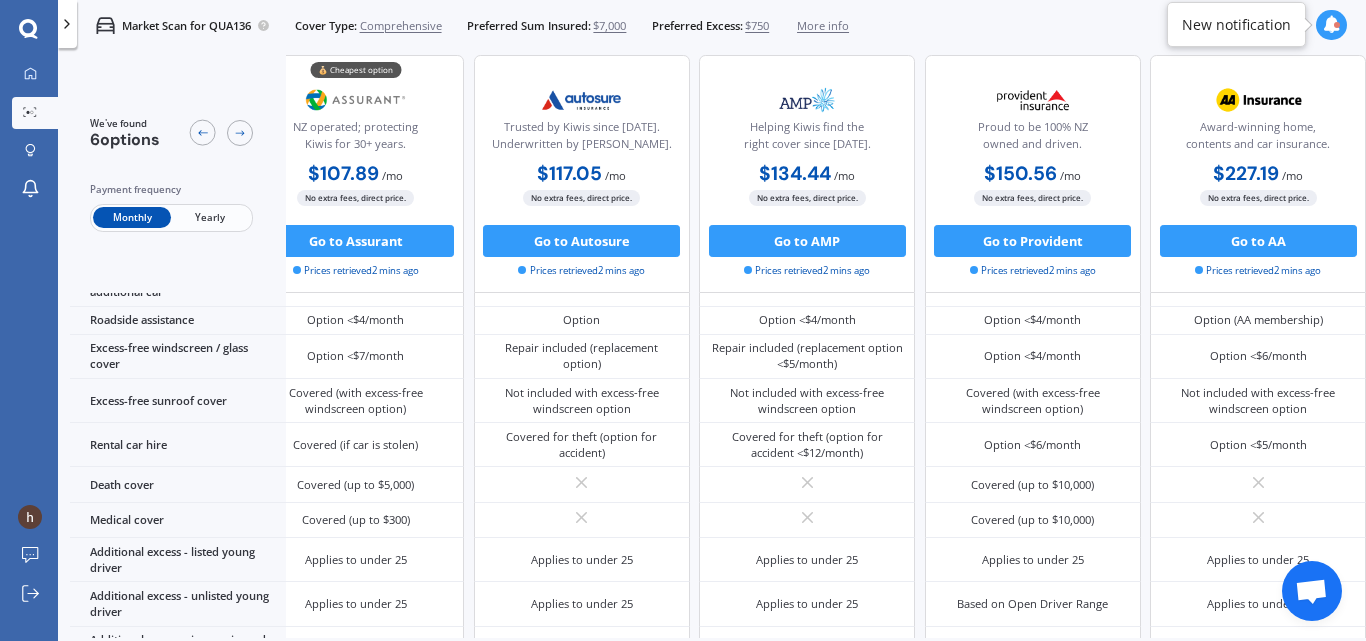 click on "Yearly" at bounding box center [210, 218] 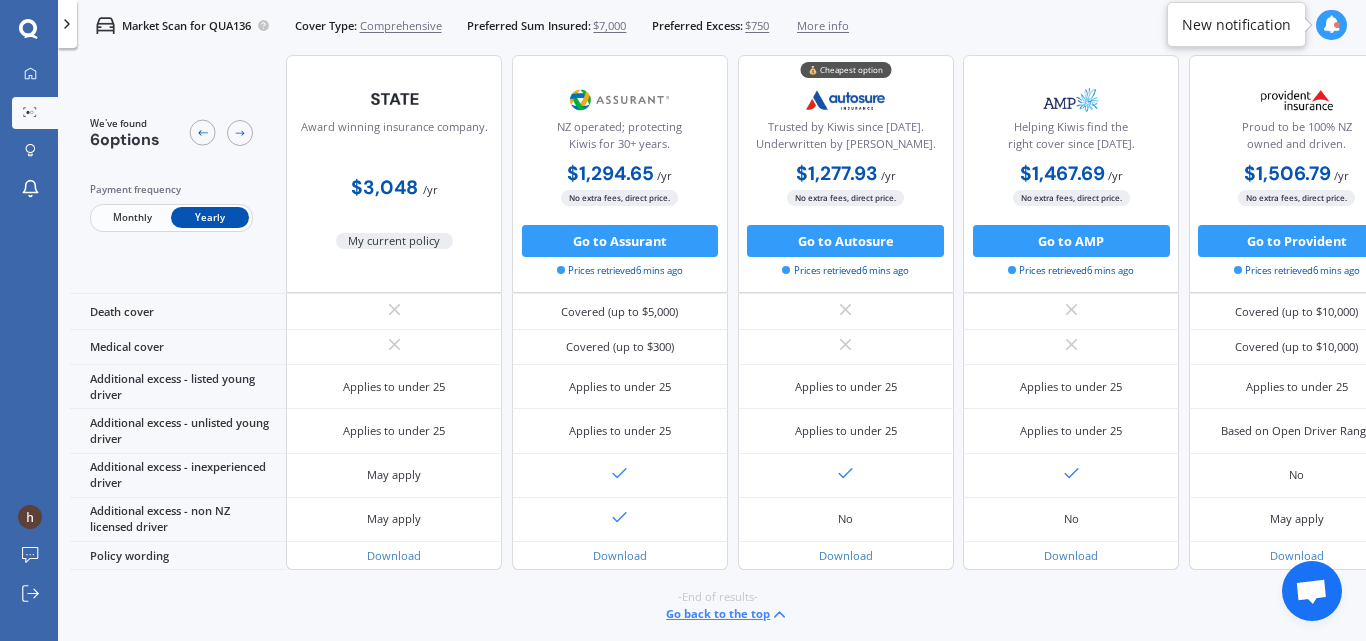 scroll, scrollTop: 926, scrollLeft: 0, axis: vertical 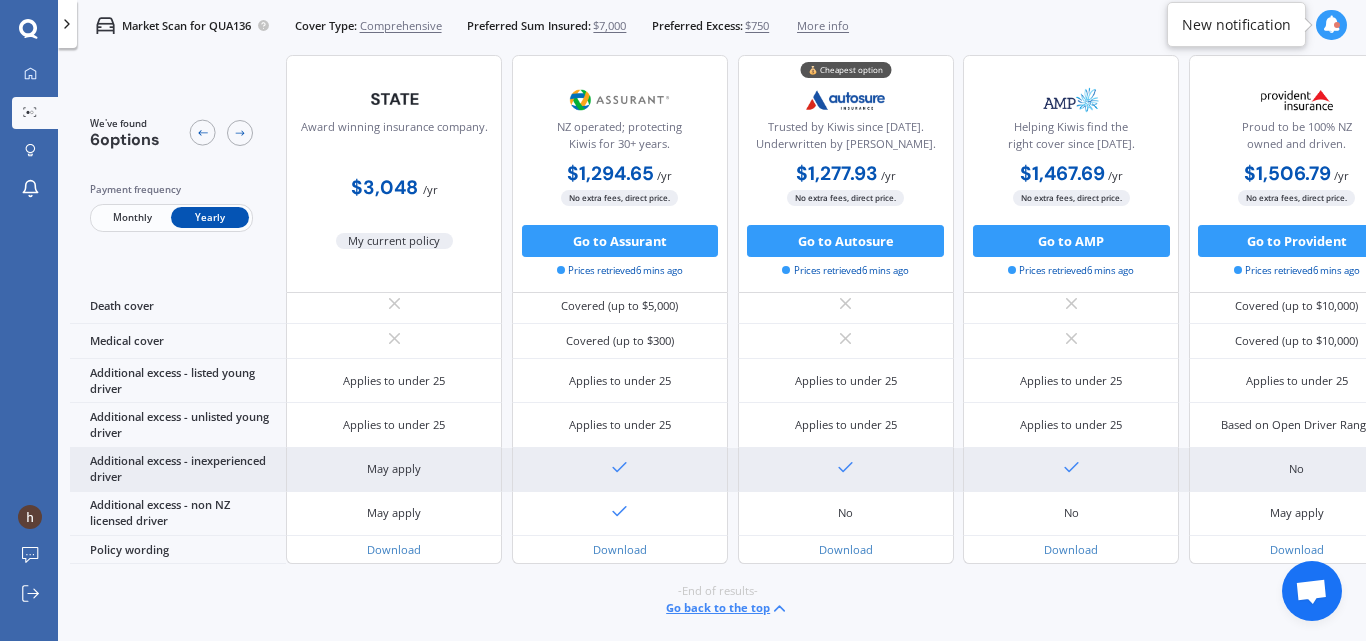 click on "Additional excess - inexperienced driver" at bounding box center [178, 470] 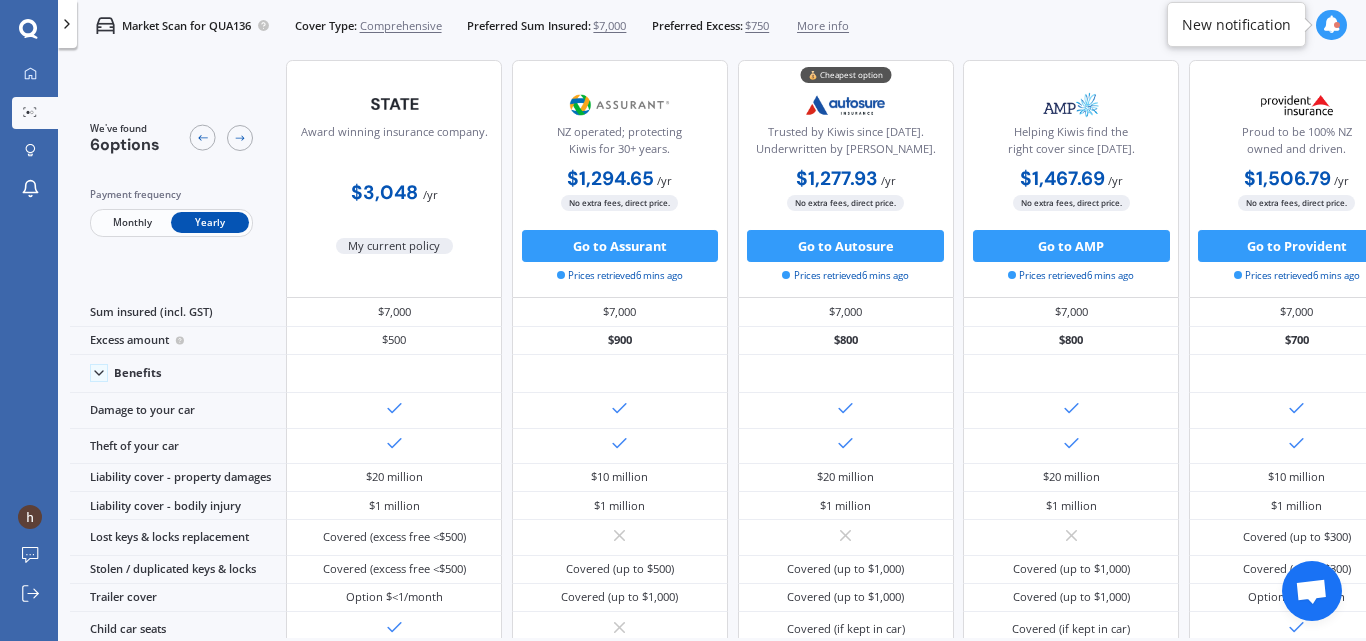 scroll, scrollTop: 0, scrollLeft: 0, axis: both 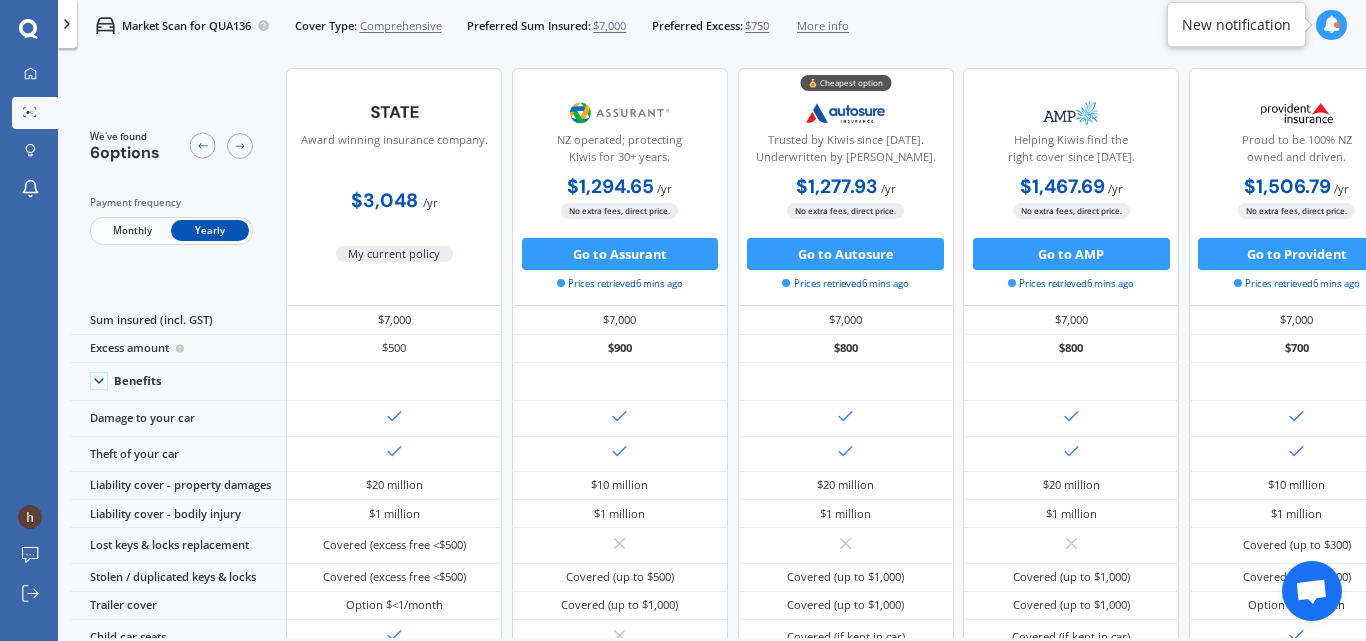 click on "Monthly" at bounding box center (132, 230) 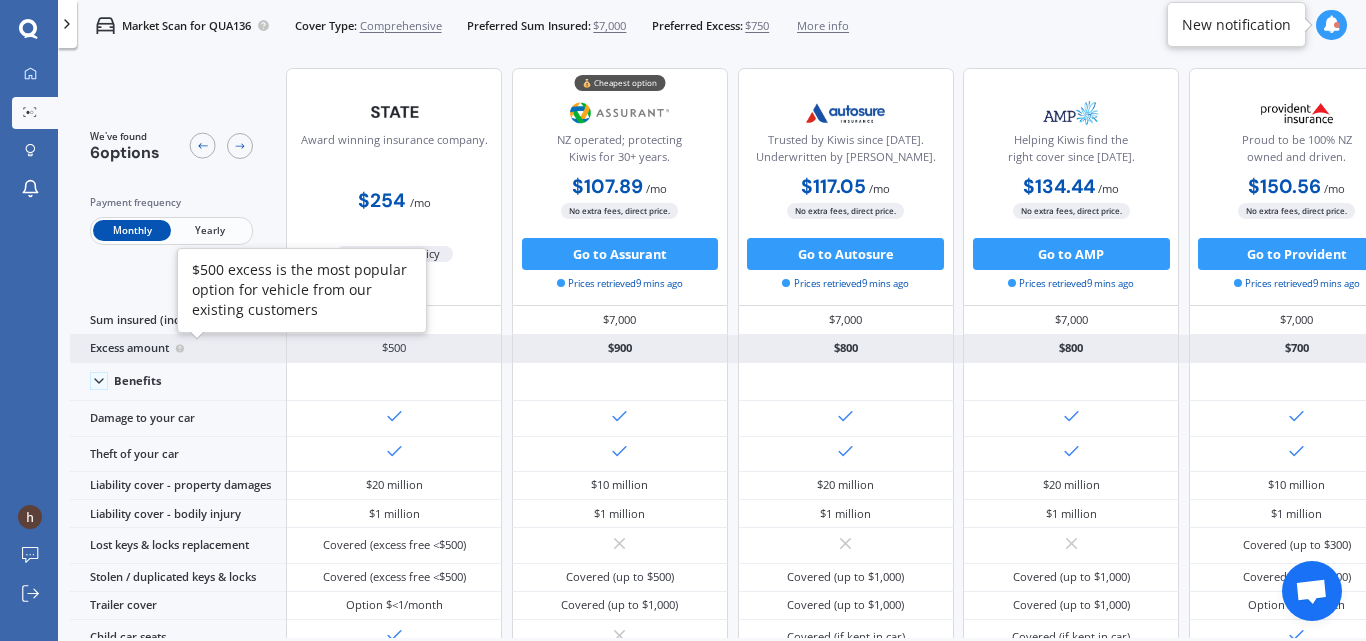 click 